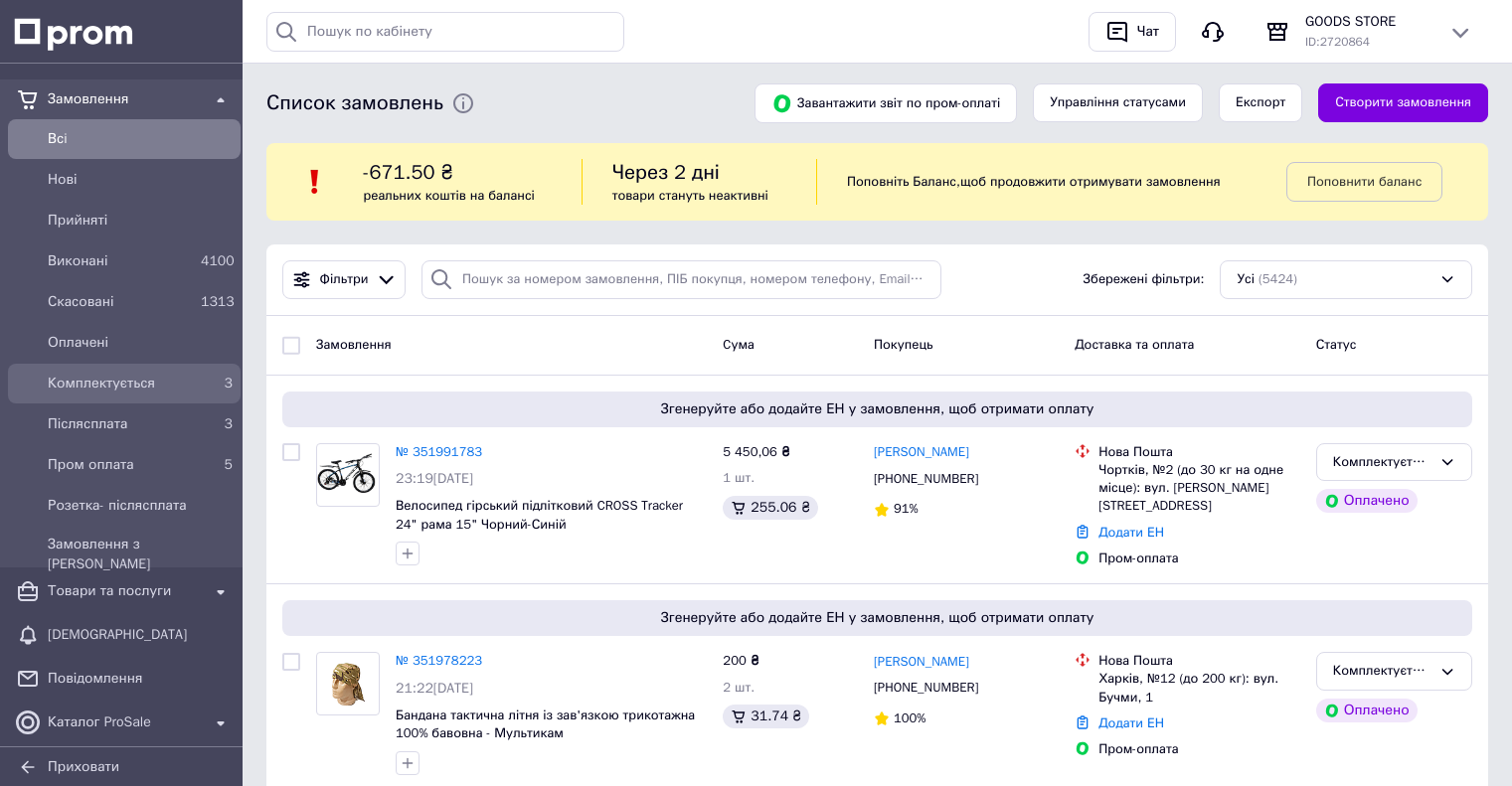 scroll, scrollTop: 0, scrollLeft: 0, axis: both 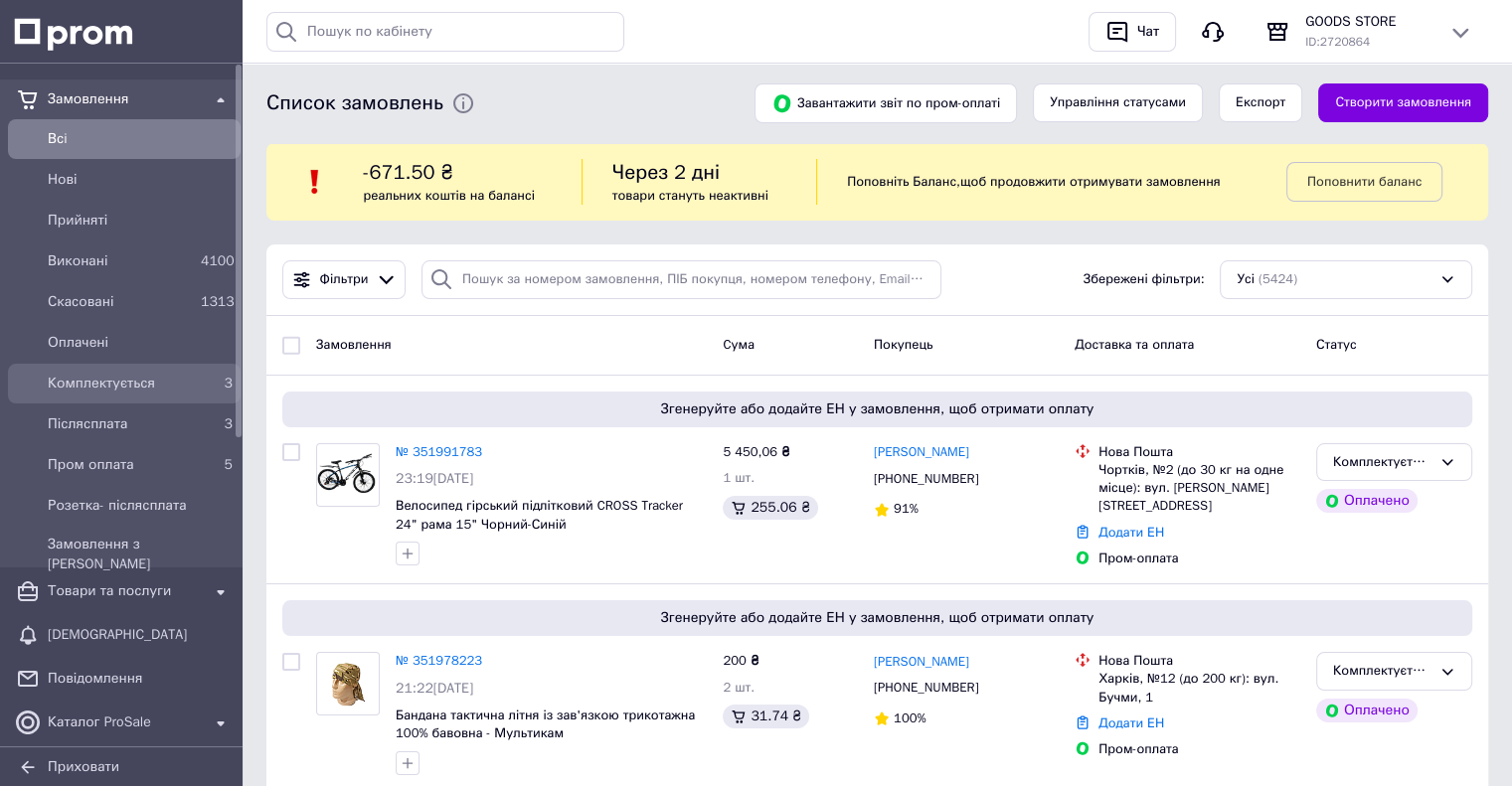 click on "3" at bounding box center (229, 383) 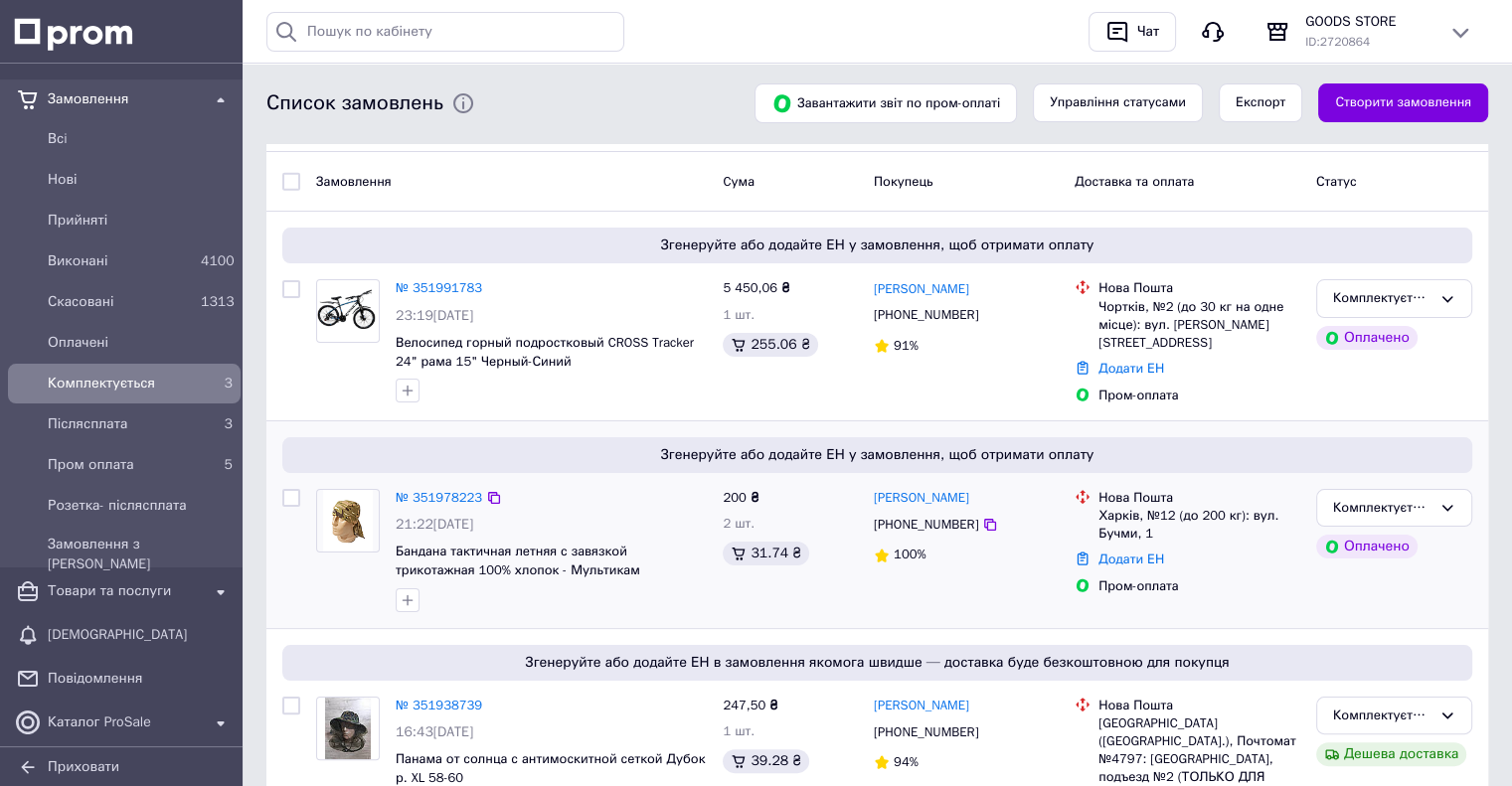 scroll, scrollTop: 366, scrollLeft: 0, axis: vertical 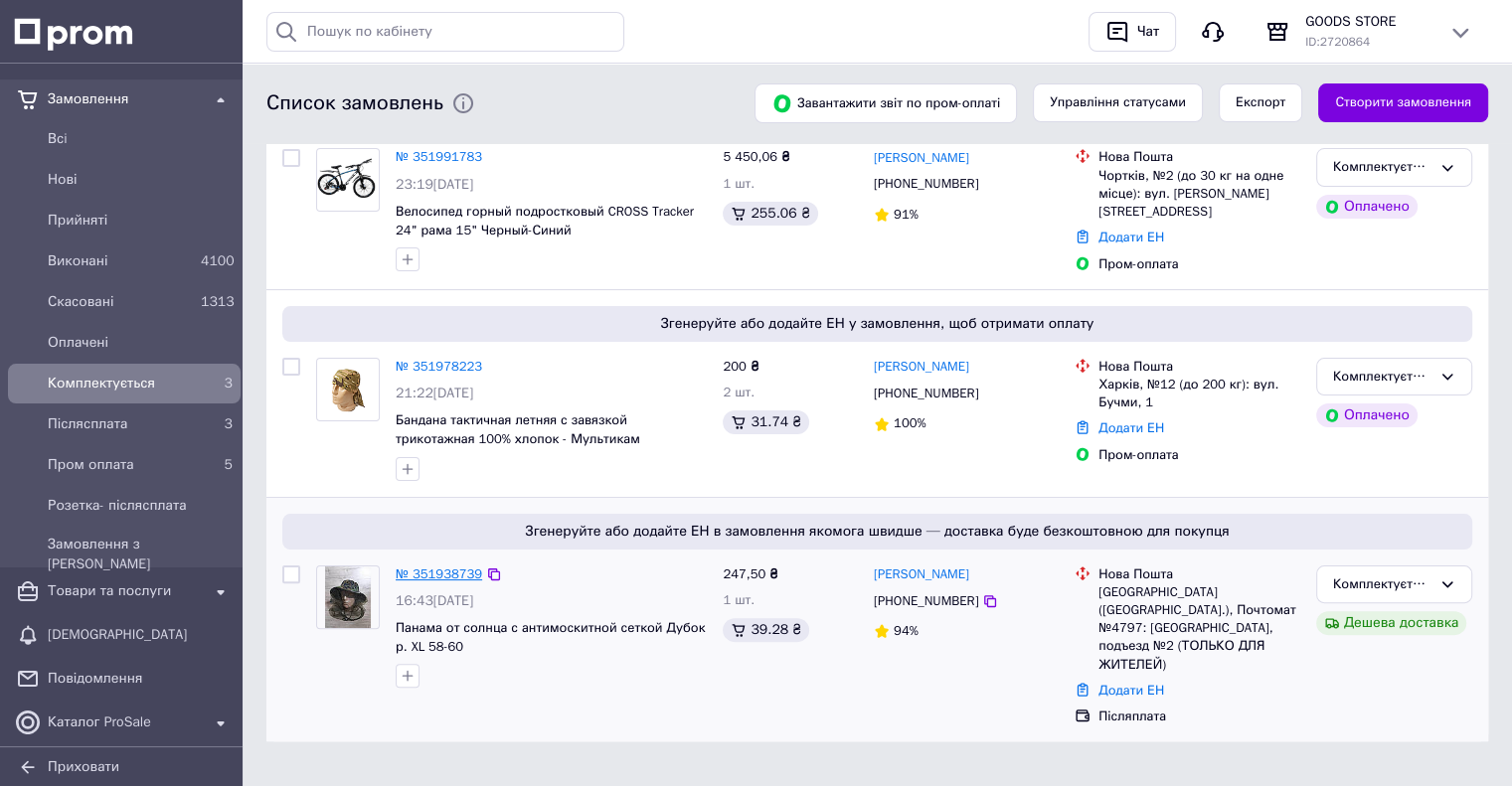 click on "№ 351938739" at bounding box center [438, 573] 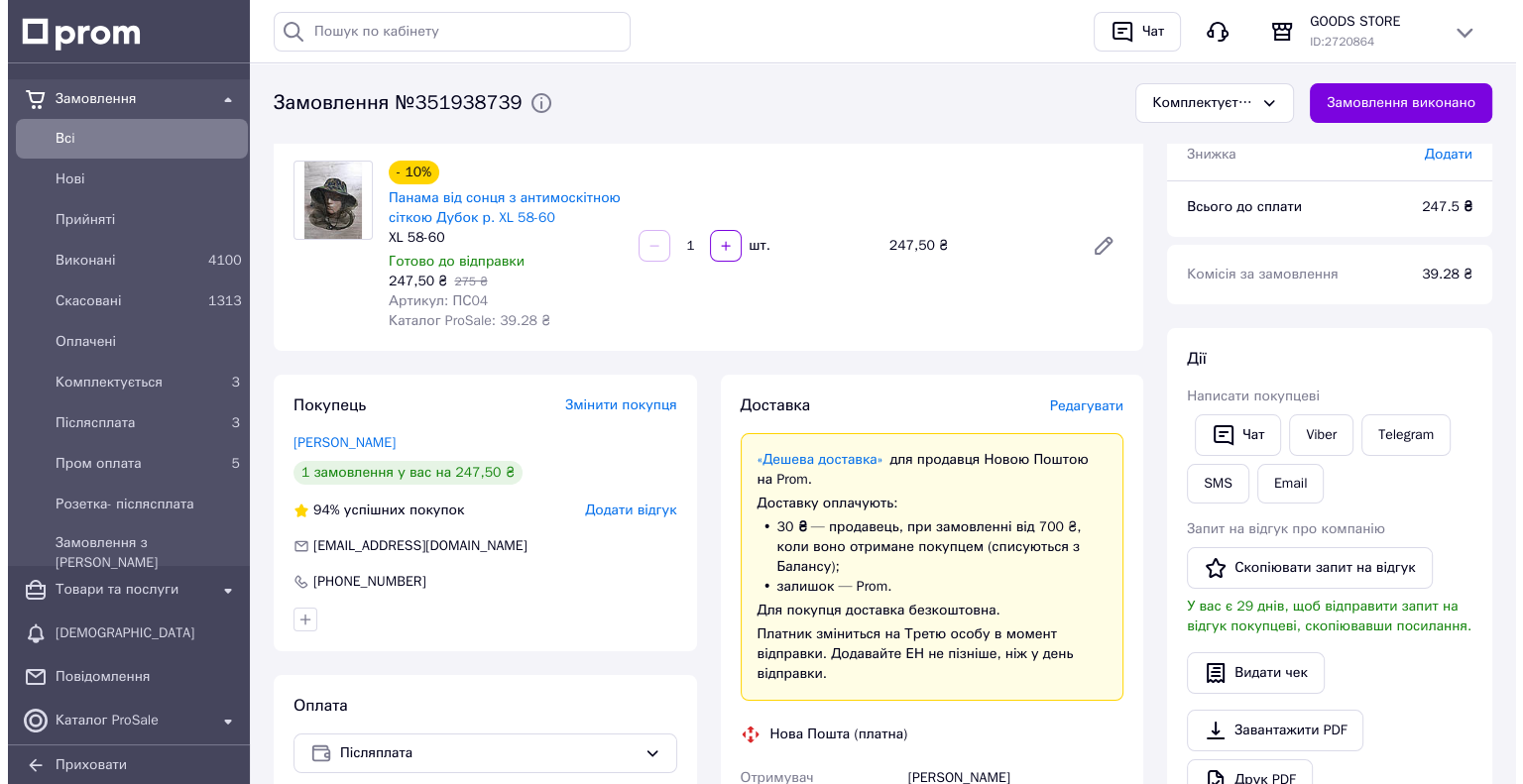 scroll, scrollTop: 99, scrollLeft: 0, axis: vertical 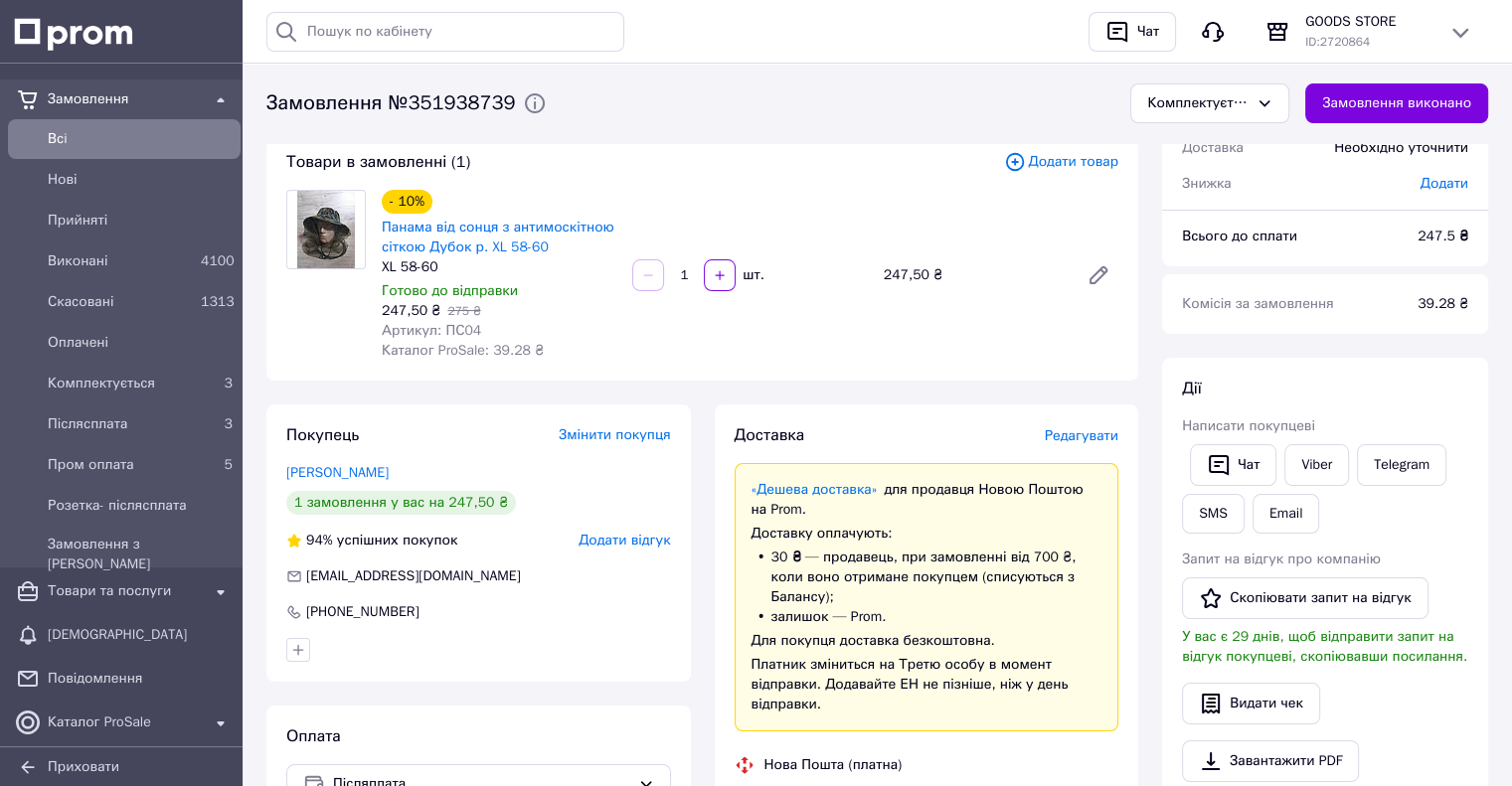 click on "Редагувати" at bounding box center (1082, 435) 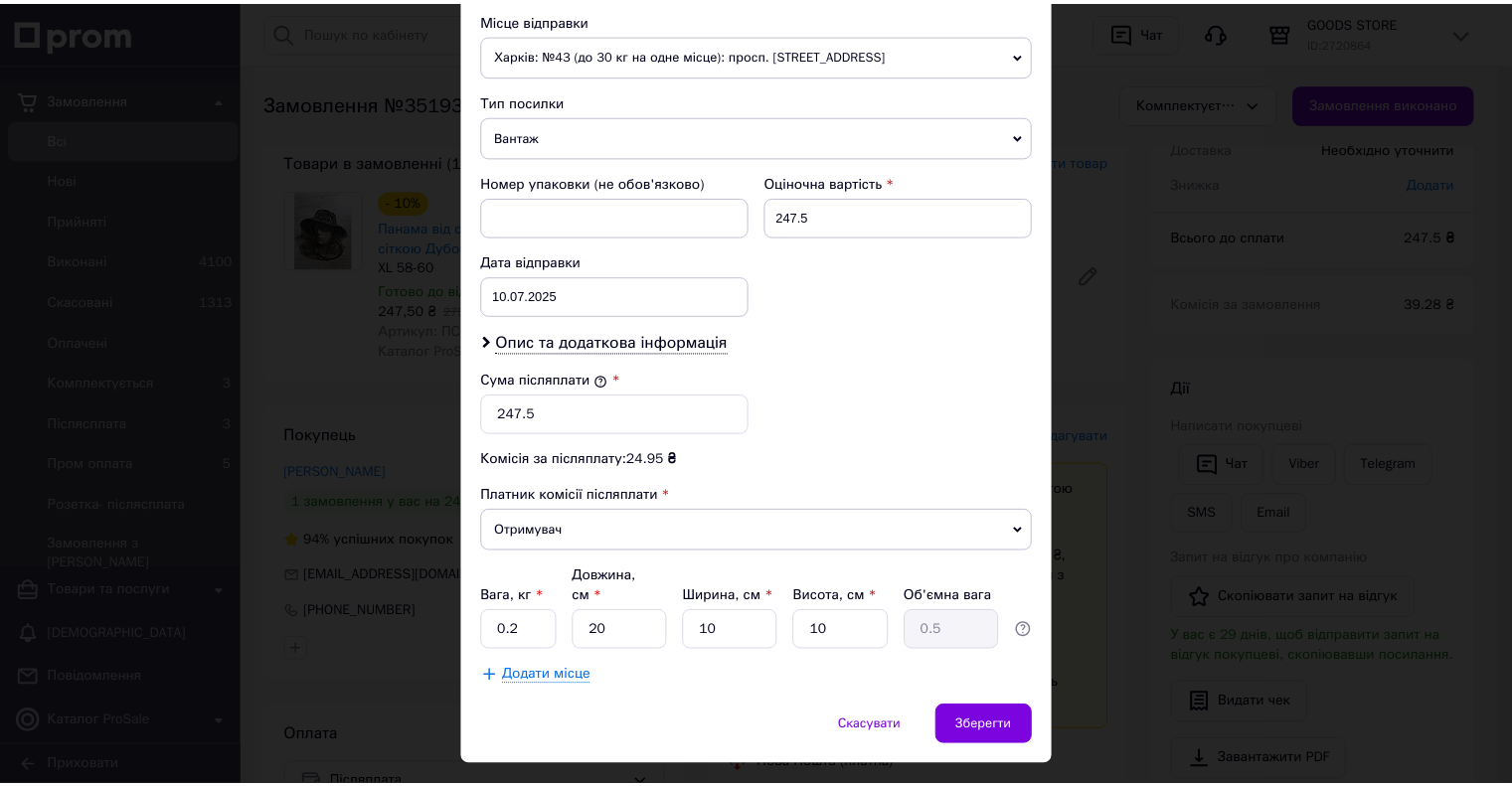 scroll, scrollTop: 723, scrollLeft: 0, axis: vertical 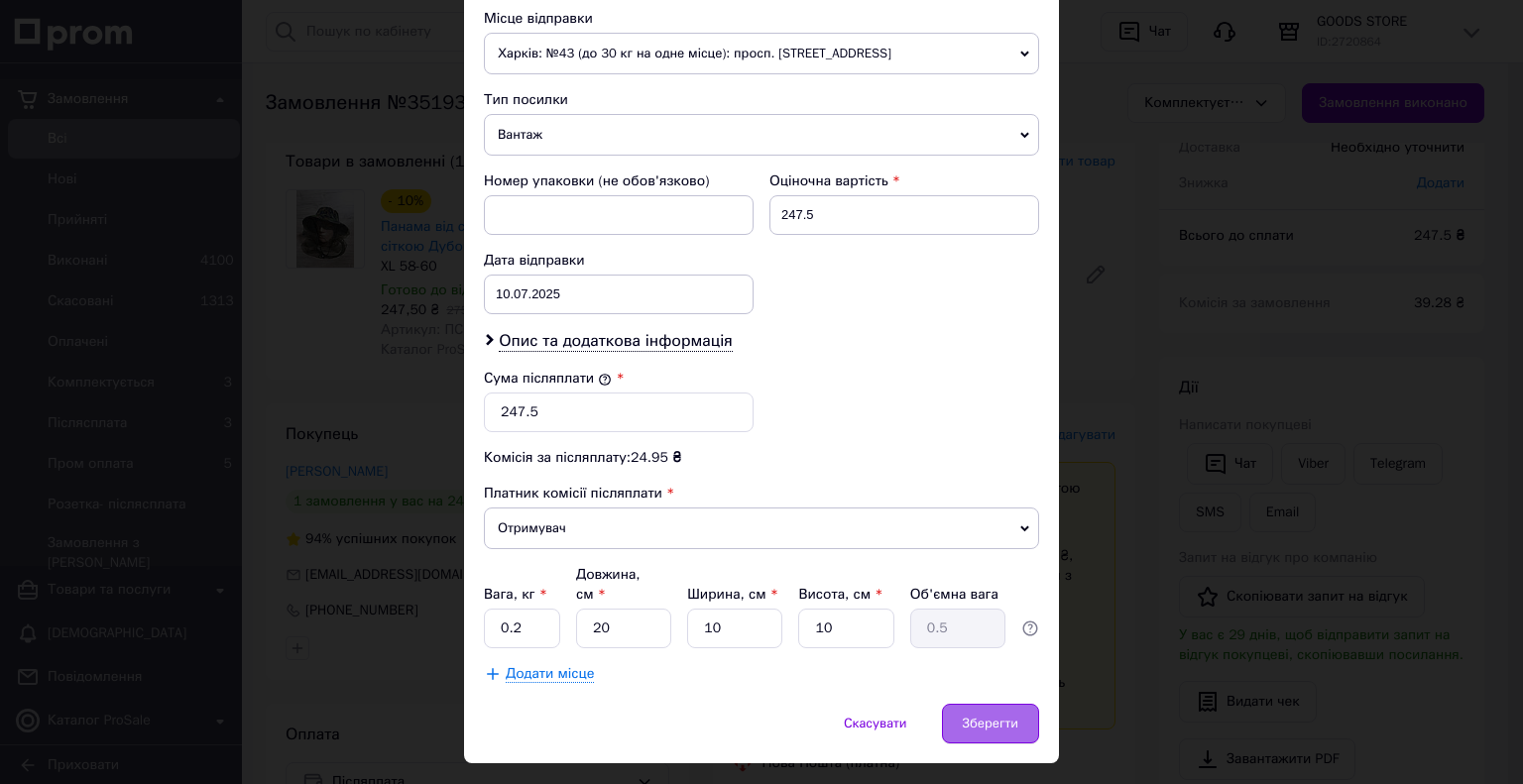 click on "Зберегти" at bounding box center (991, 724) 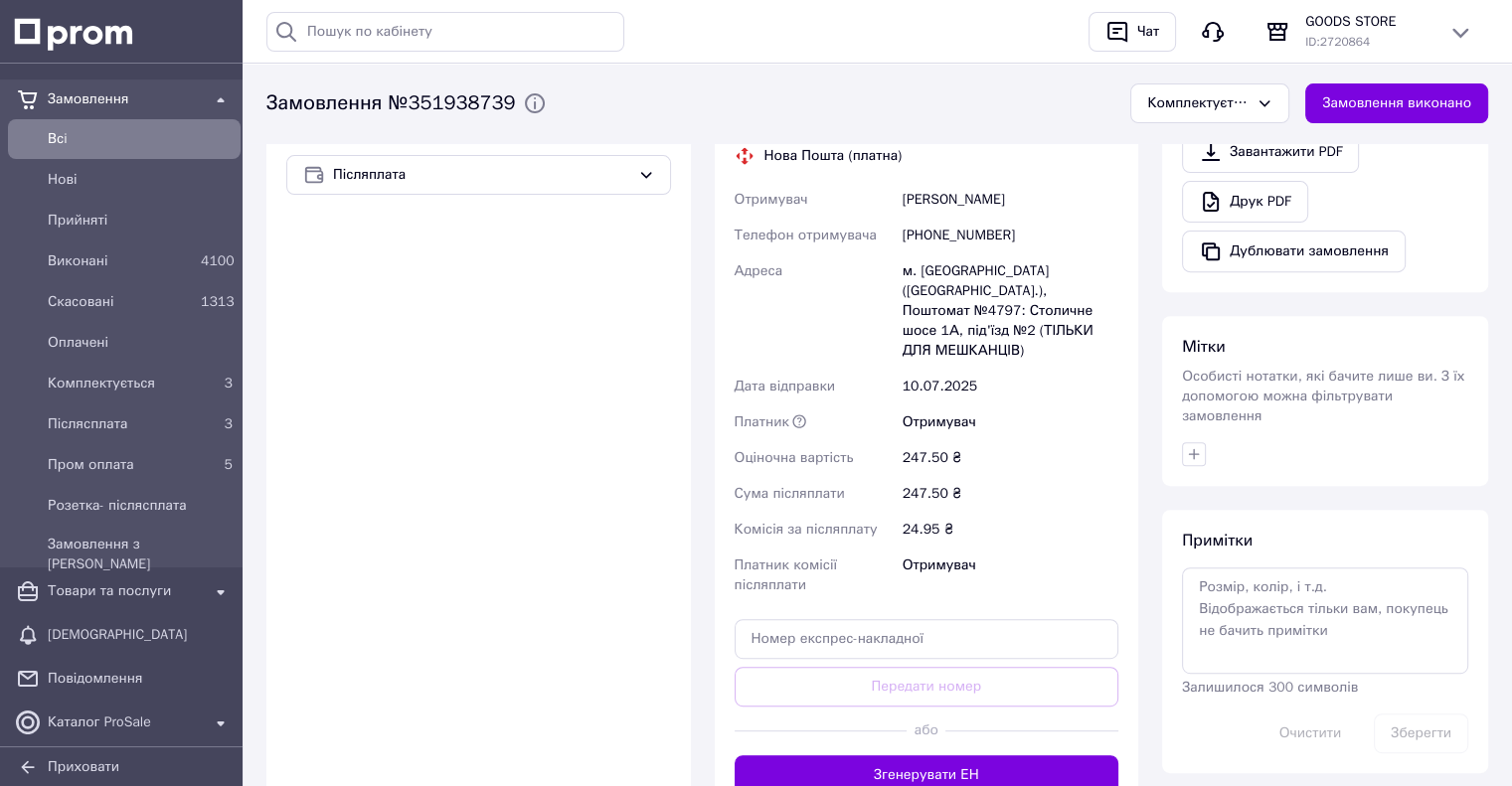 scroll, scrollTop: 795, scrollLeft: 0, axis: vertical 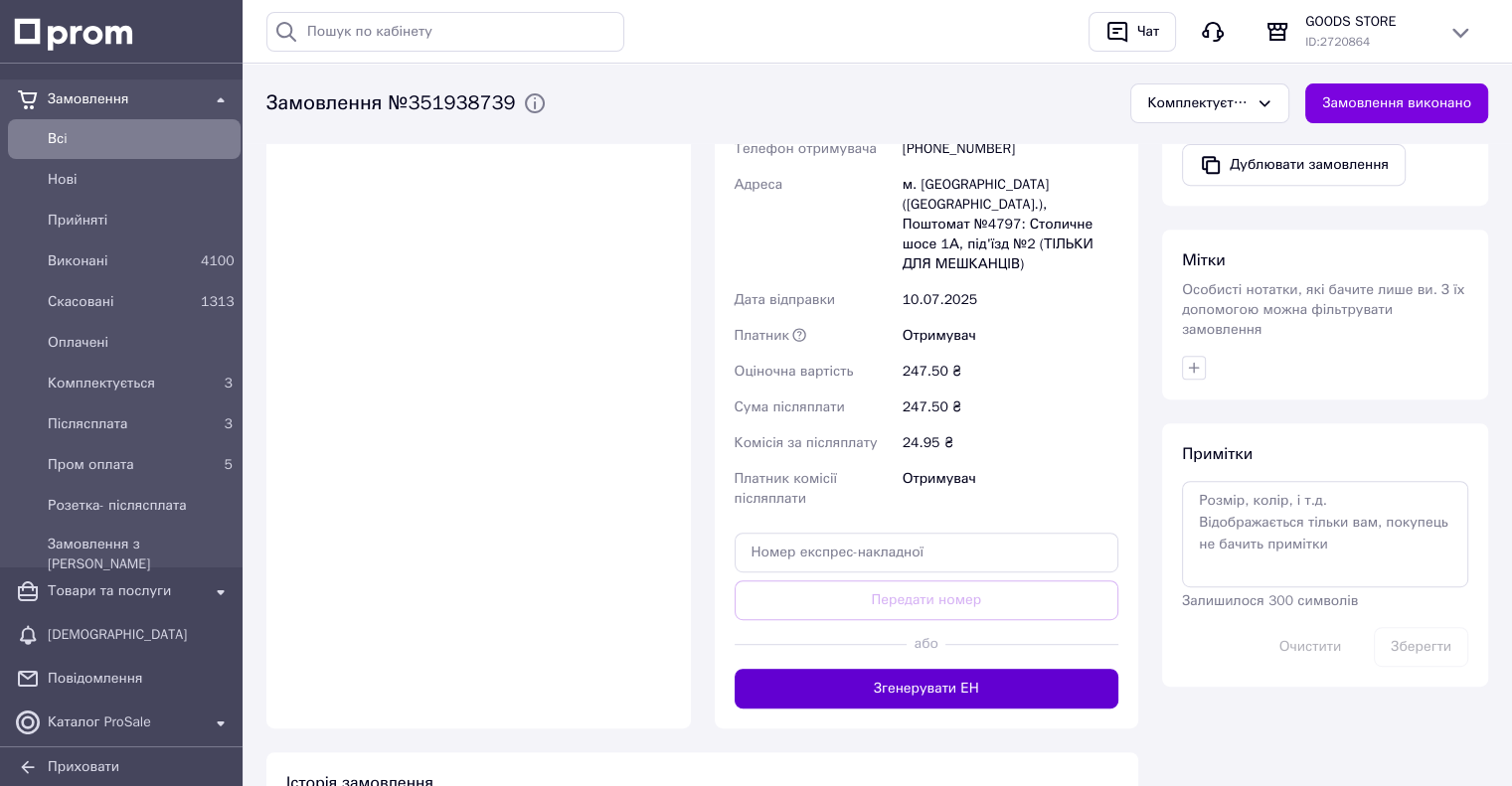 click on "Згенерувати ЕН" at bounding box center [926, 689] 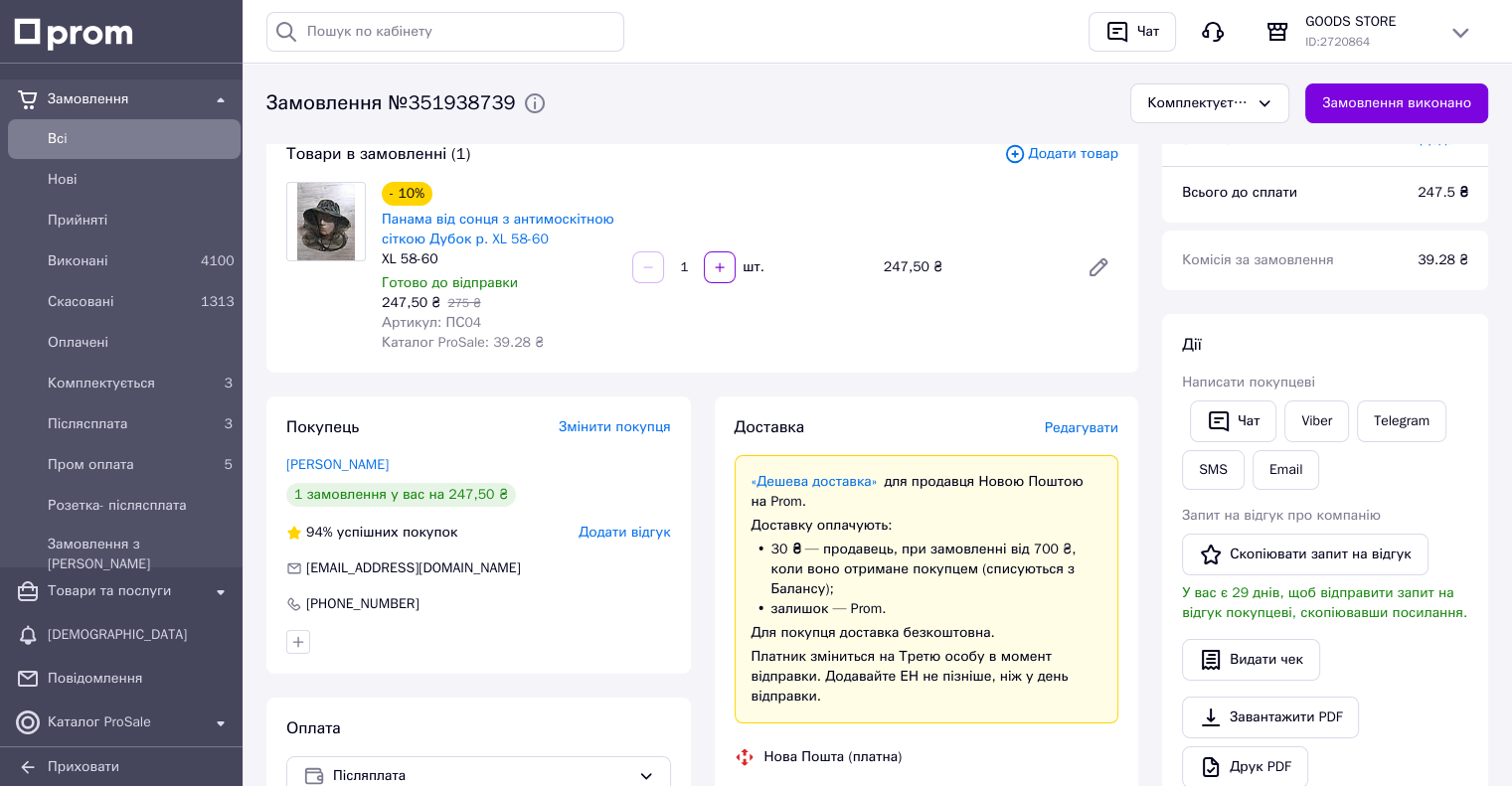 scroll, scrollTop: 199, scrollLeft: 0, axis: vertical 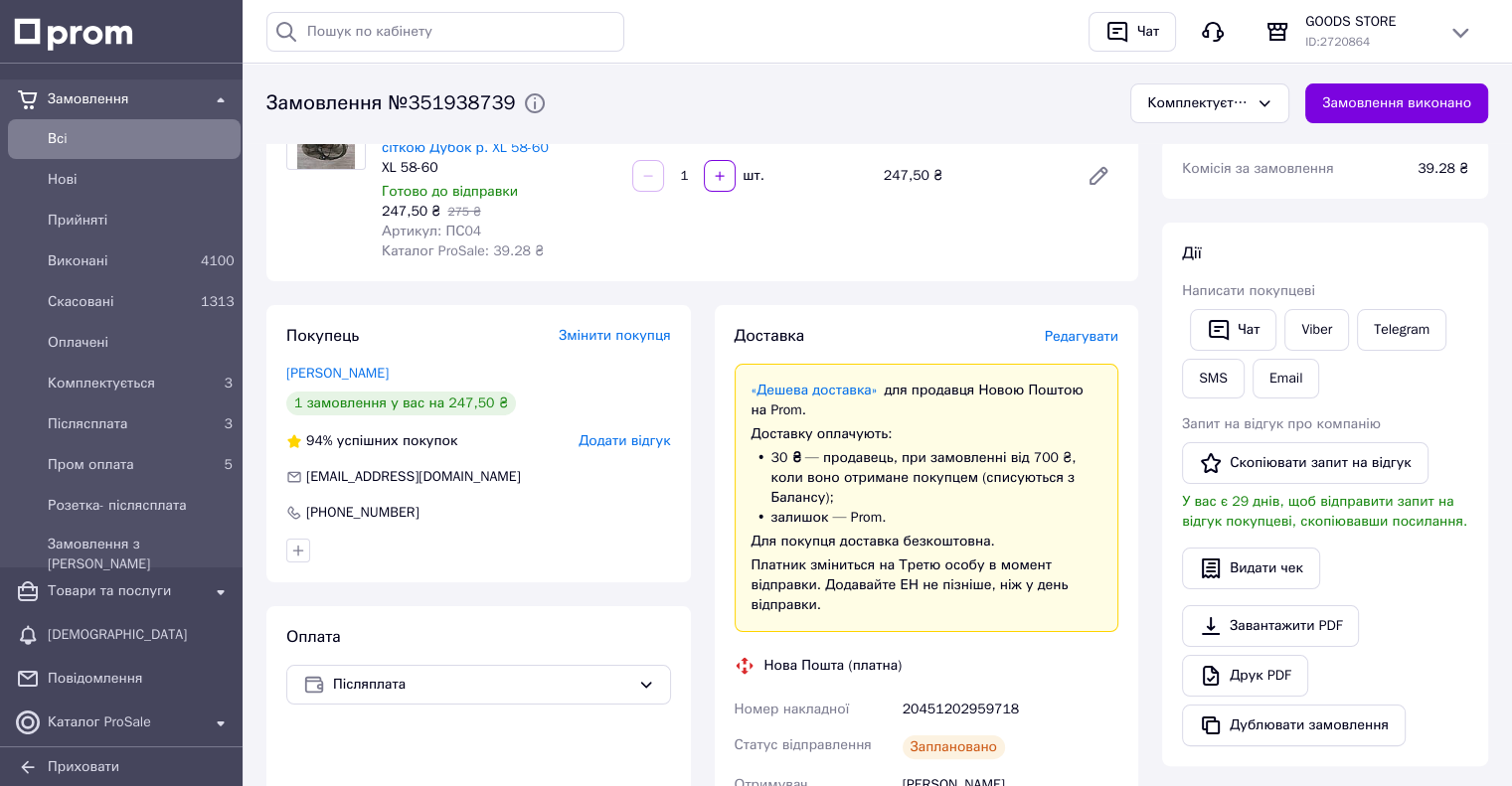 click on "20451202959718" at bounding box center (1010, 709) 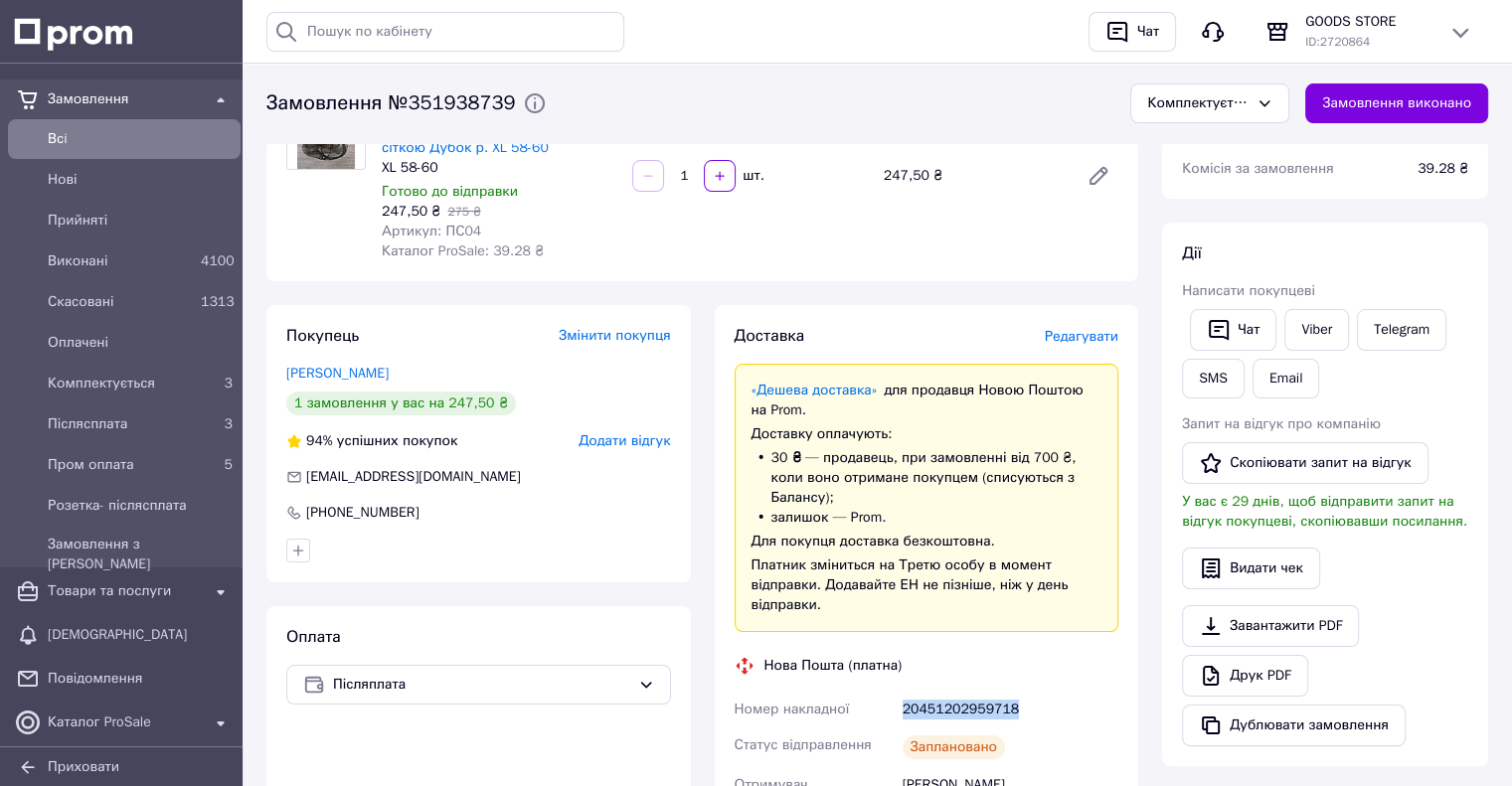 click on "20451202959718" at bounding box center (1010, 709) 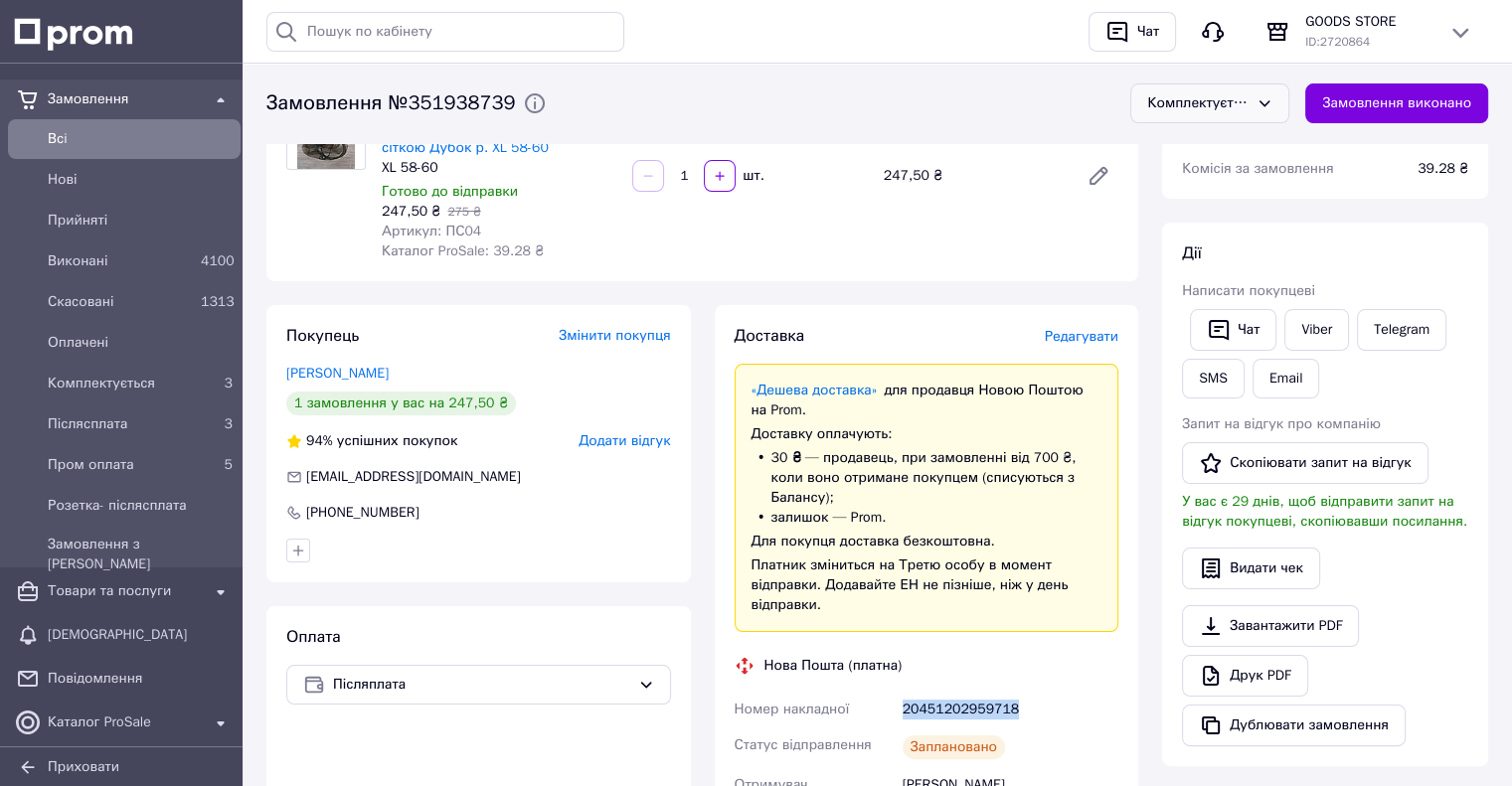 click on "Комплектується" at bounding box center [1198, 103] 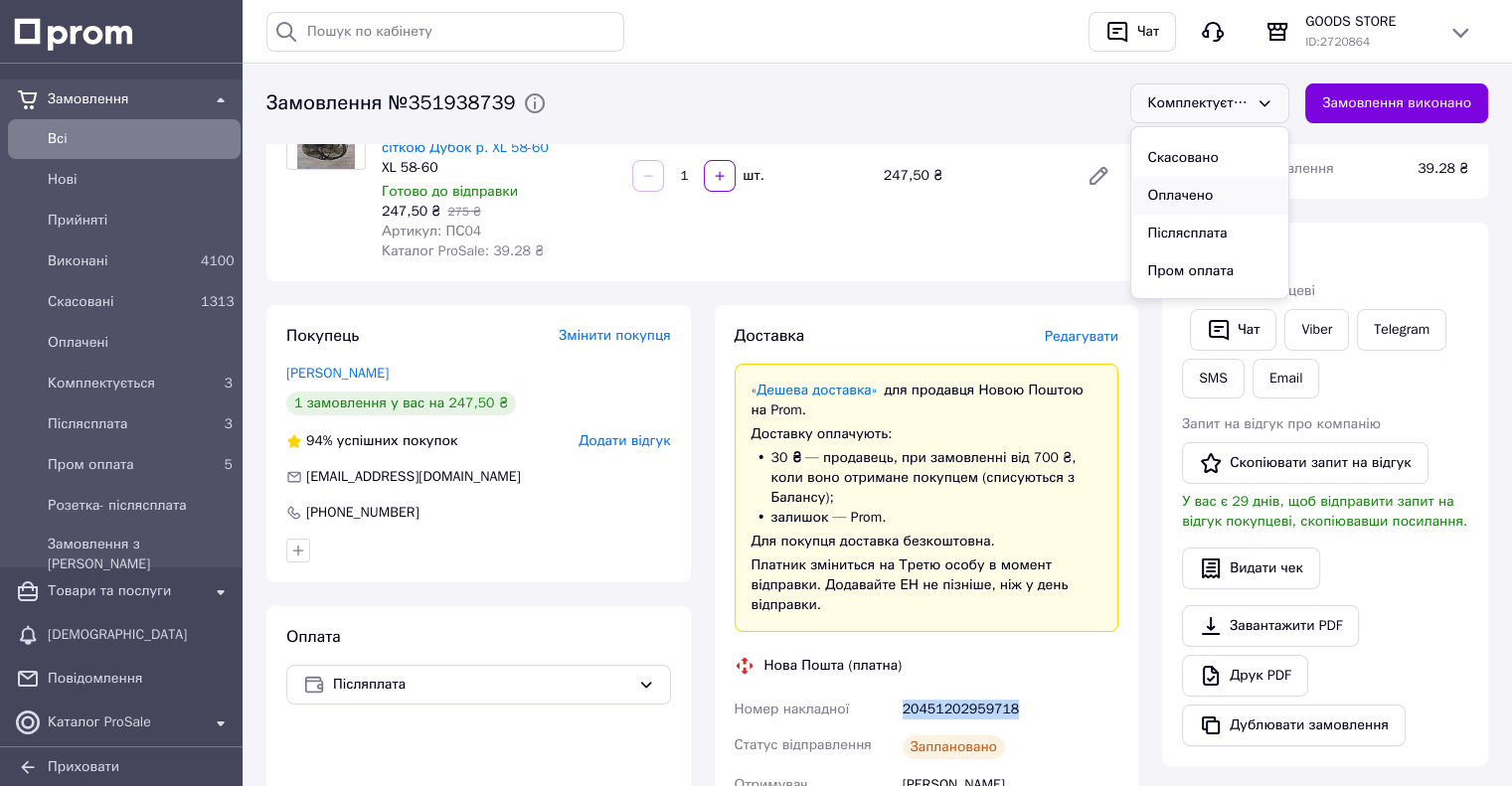 scroll, scrollTop: 99, scrollLeft: 0, axis: vertical 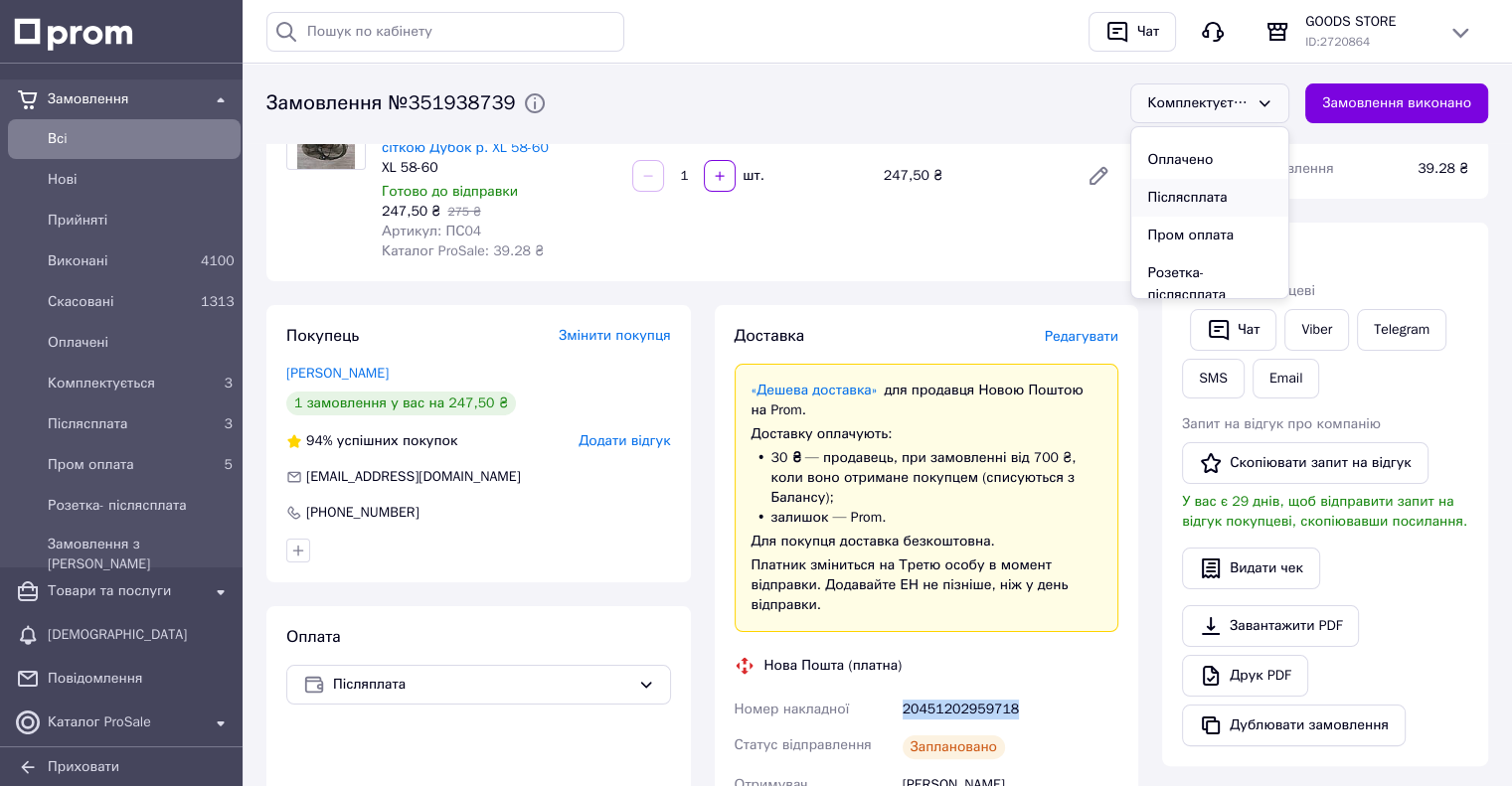 click on "Післясплата" at bounding box center (1210, 198) 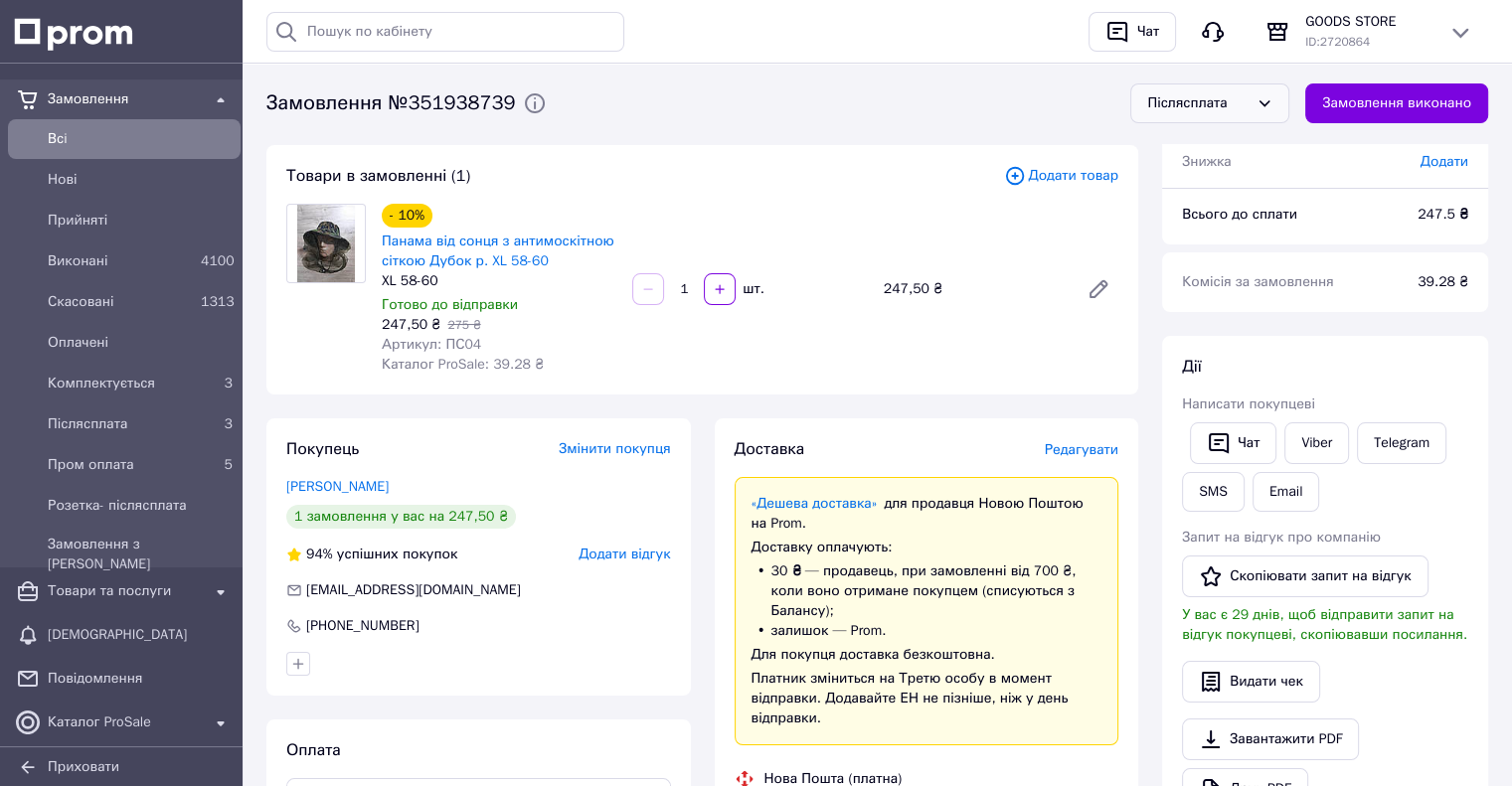 scroll, scrollTop: 0, scrollLeft: 0, axis: both 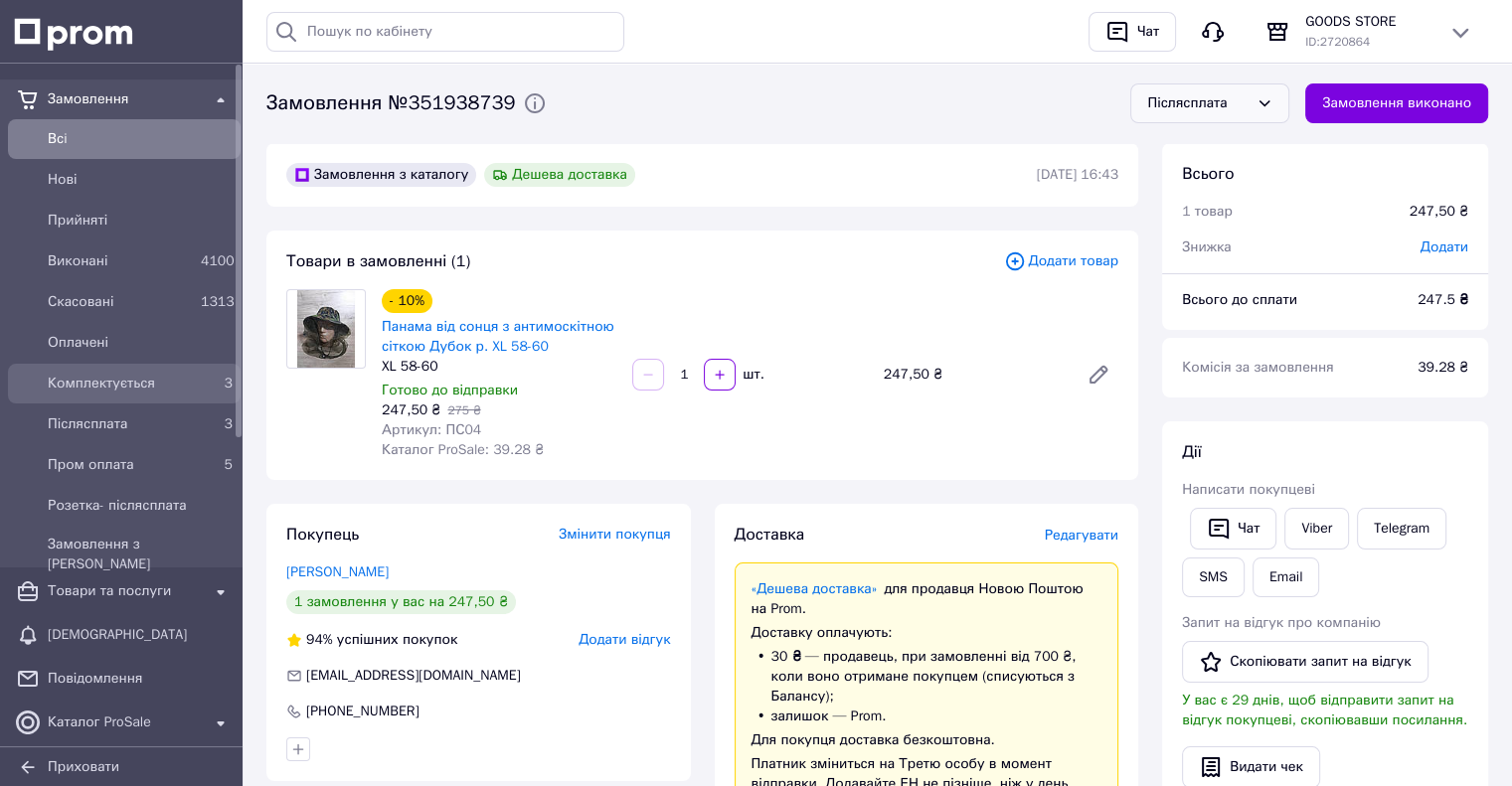 click on "Комплектується" at bounding box center [120, 384] 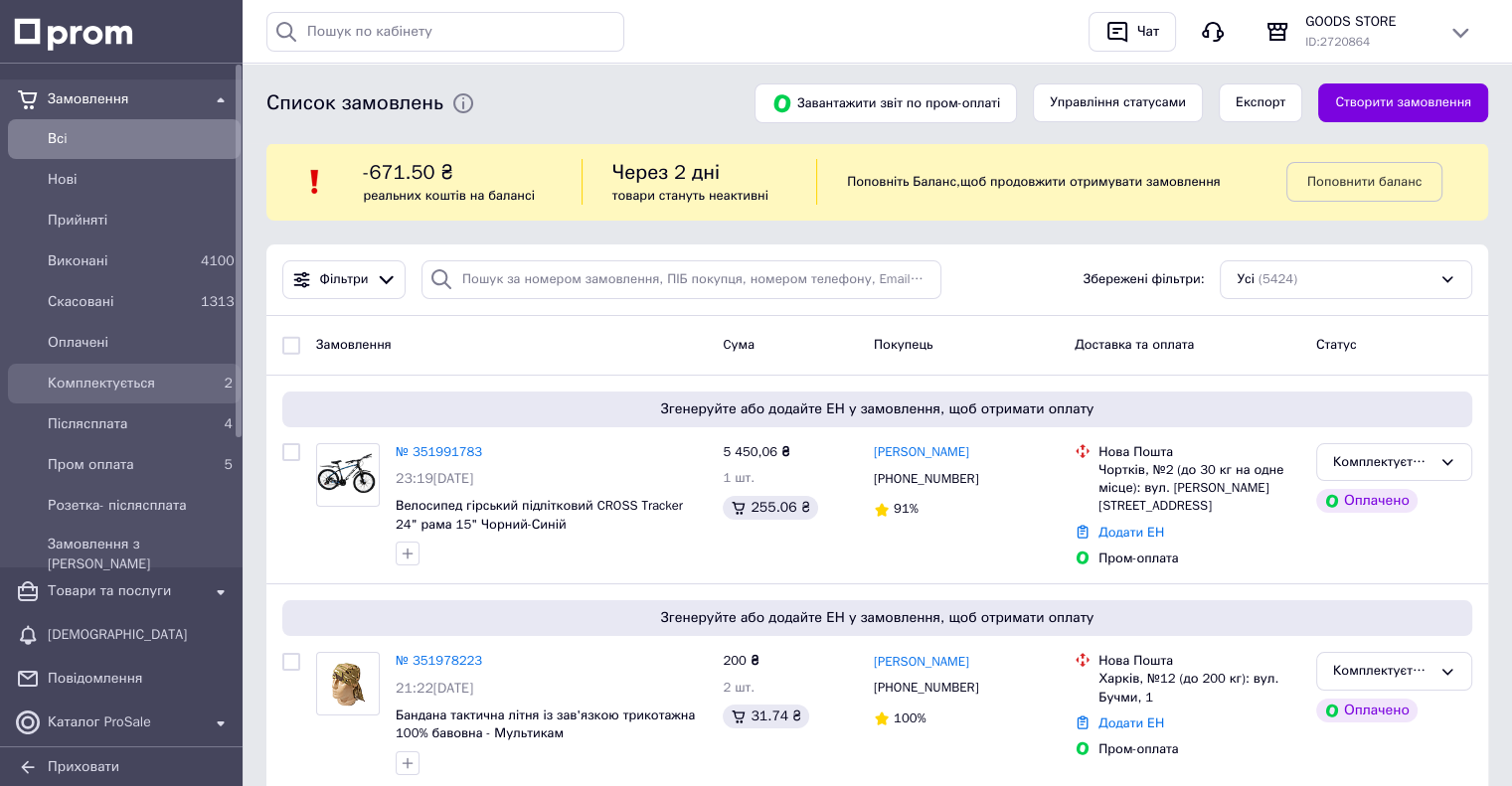 click on "Комплектується" at bounding box center (120, 384) 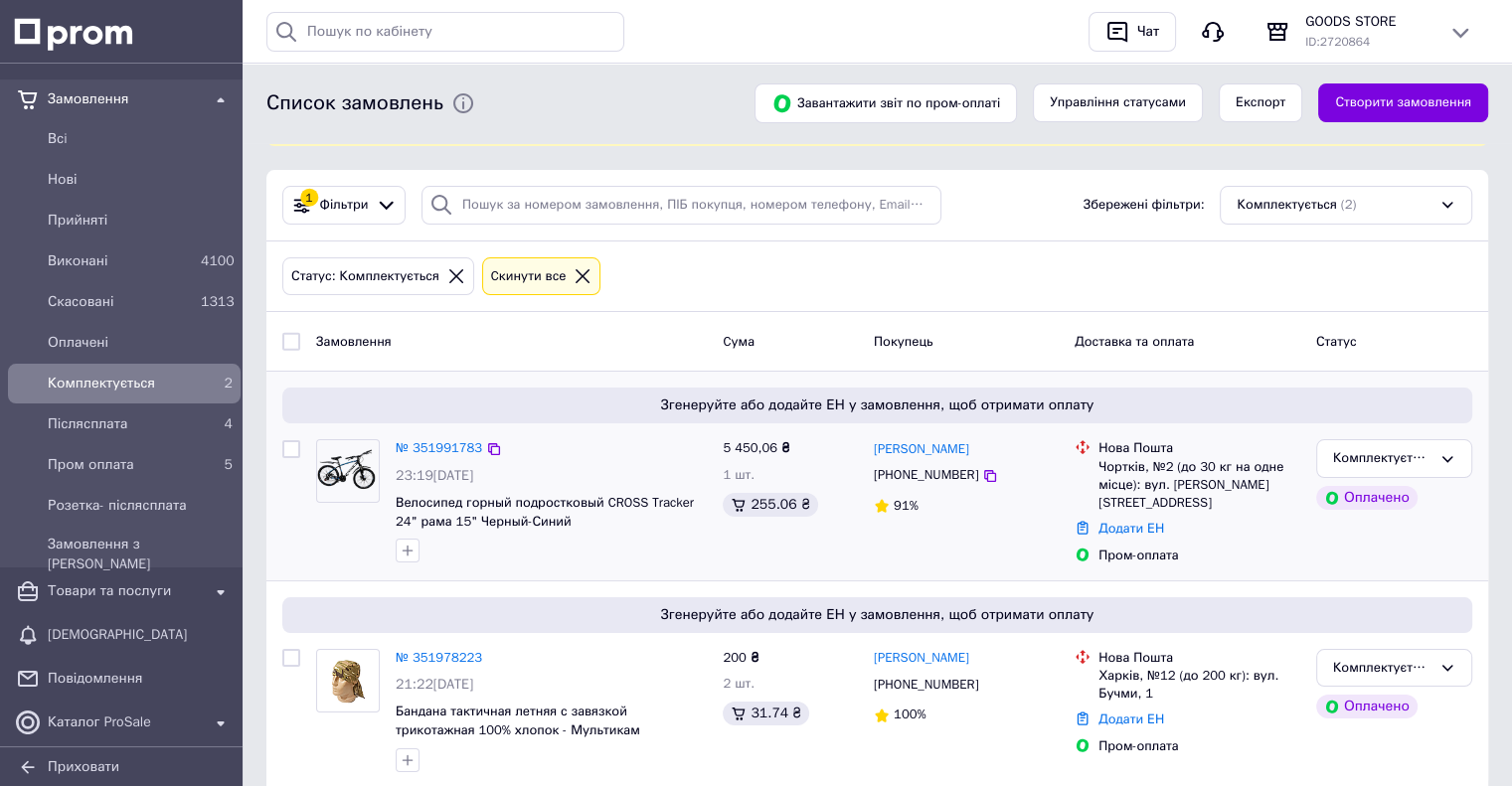 scroll, scrollTop: 138, scrollLeft: 0, axis: vertical 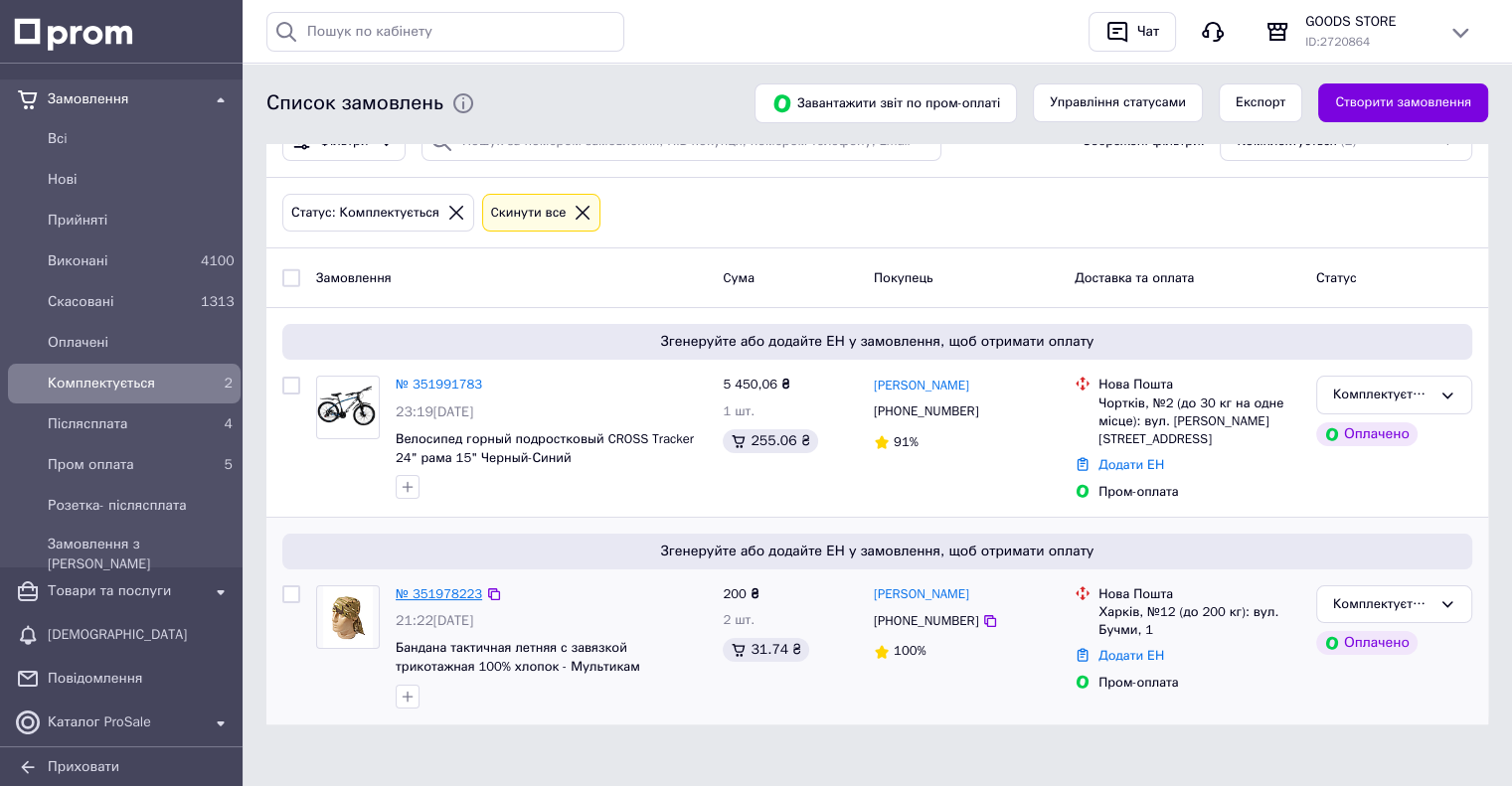 click on "№ 351978223" at bounding box center (438, 593) 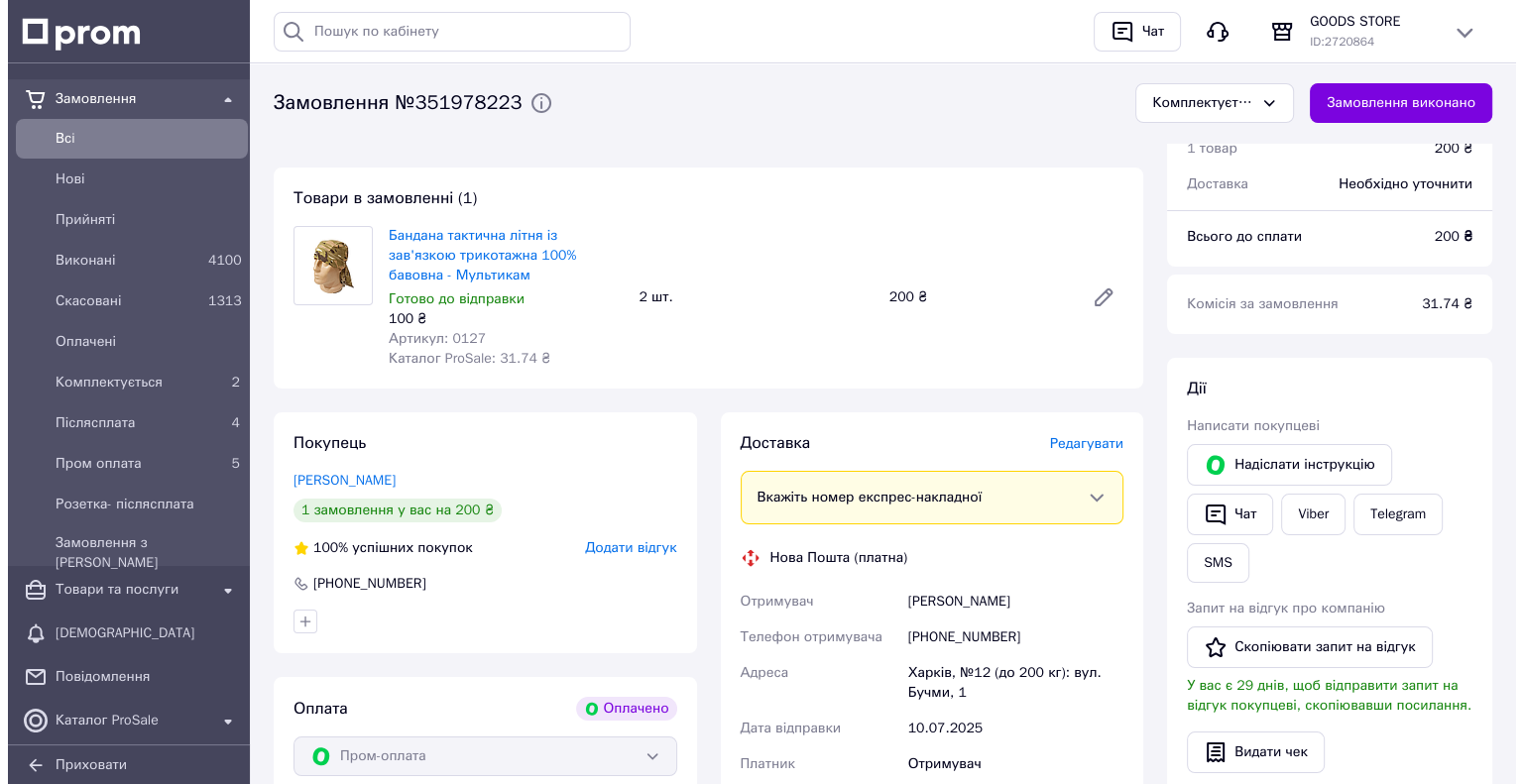 scroll, scrollTop: 99, scrollLeft: 0, axis: vertical 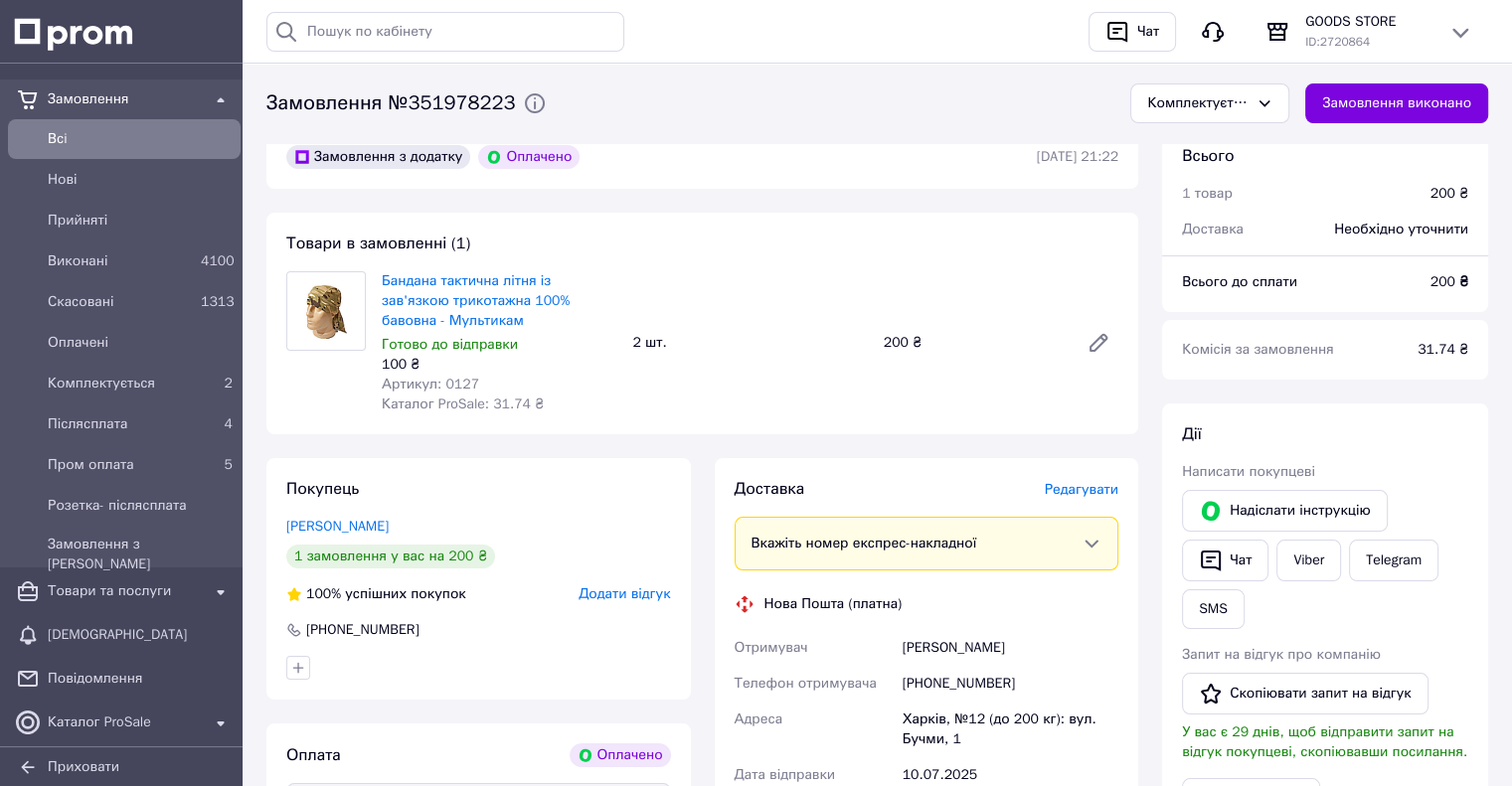 click on "Бандана тактична літня із зав'язкою трикотажна 100% бавовна - Мультикам Готово до відправки 100 ₴ Артикул: 0127 Каталог ProSale: 31.74 ₴" at bounding box center (499, 343) 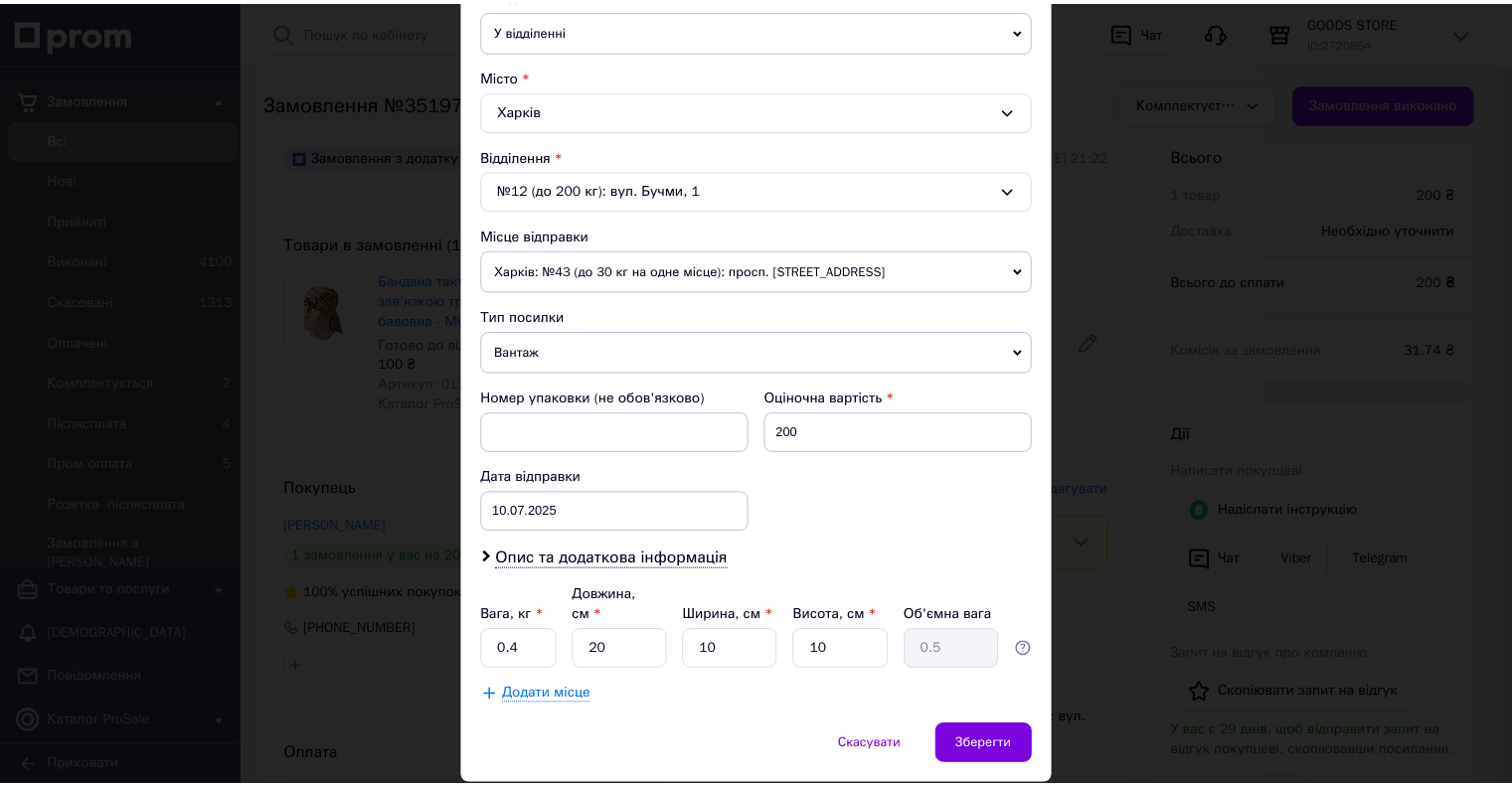 scroll, scrollTop: 497, scrollLeft: 0, axis: vertical 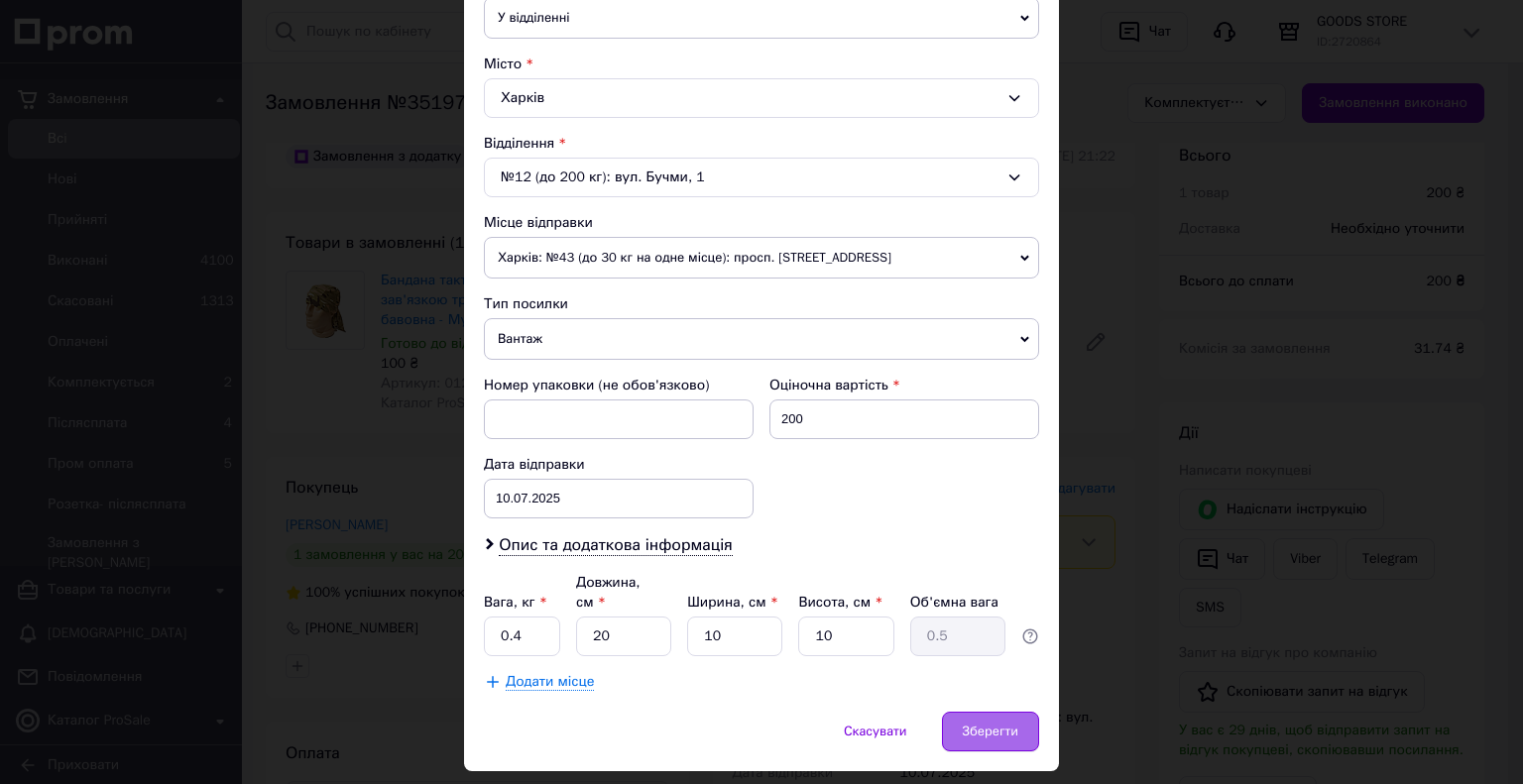 click on "Зберегти" at bounding box center [991, 731] 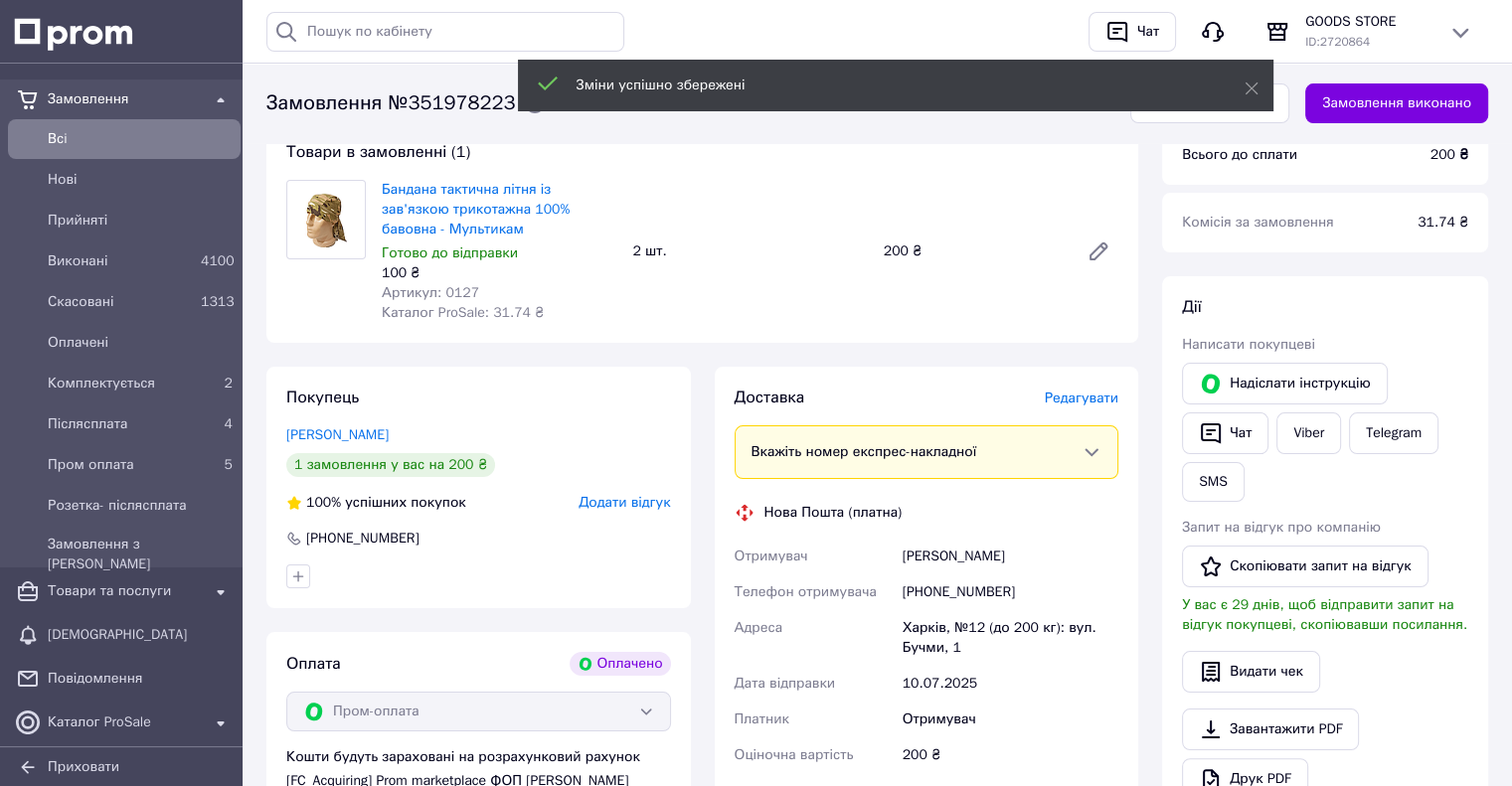 scroll, scrollTop: 696, scrollLeft: 0, axis: vertical 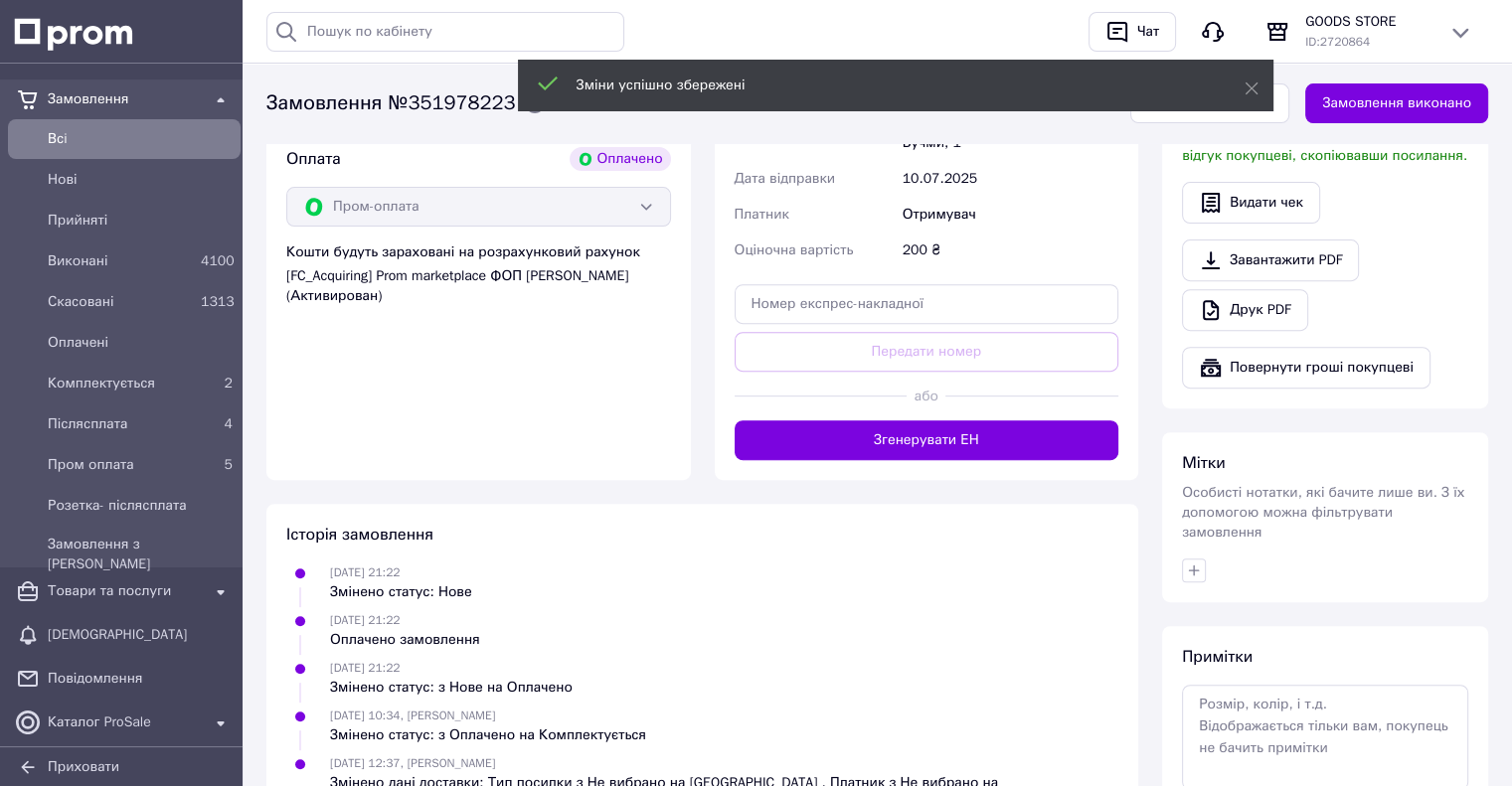 click on "Згенерувати ЕН" at bounding box center (926, 440) 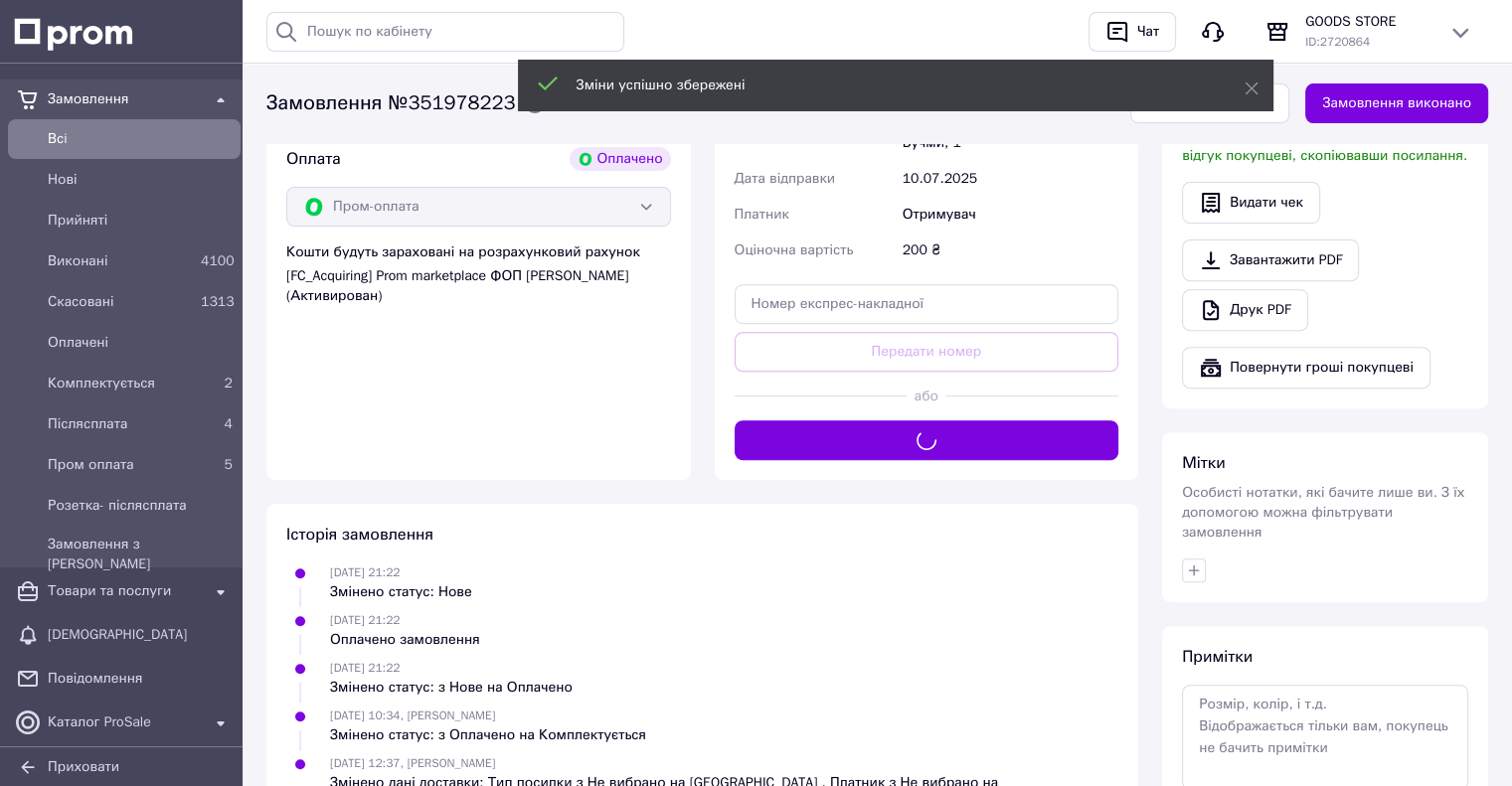 scroll, scrollTop: 298, scrollLeft: 0, axis: vertical 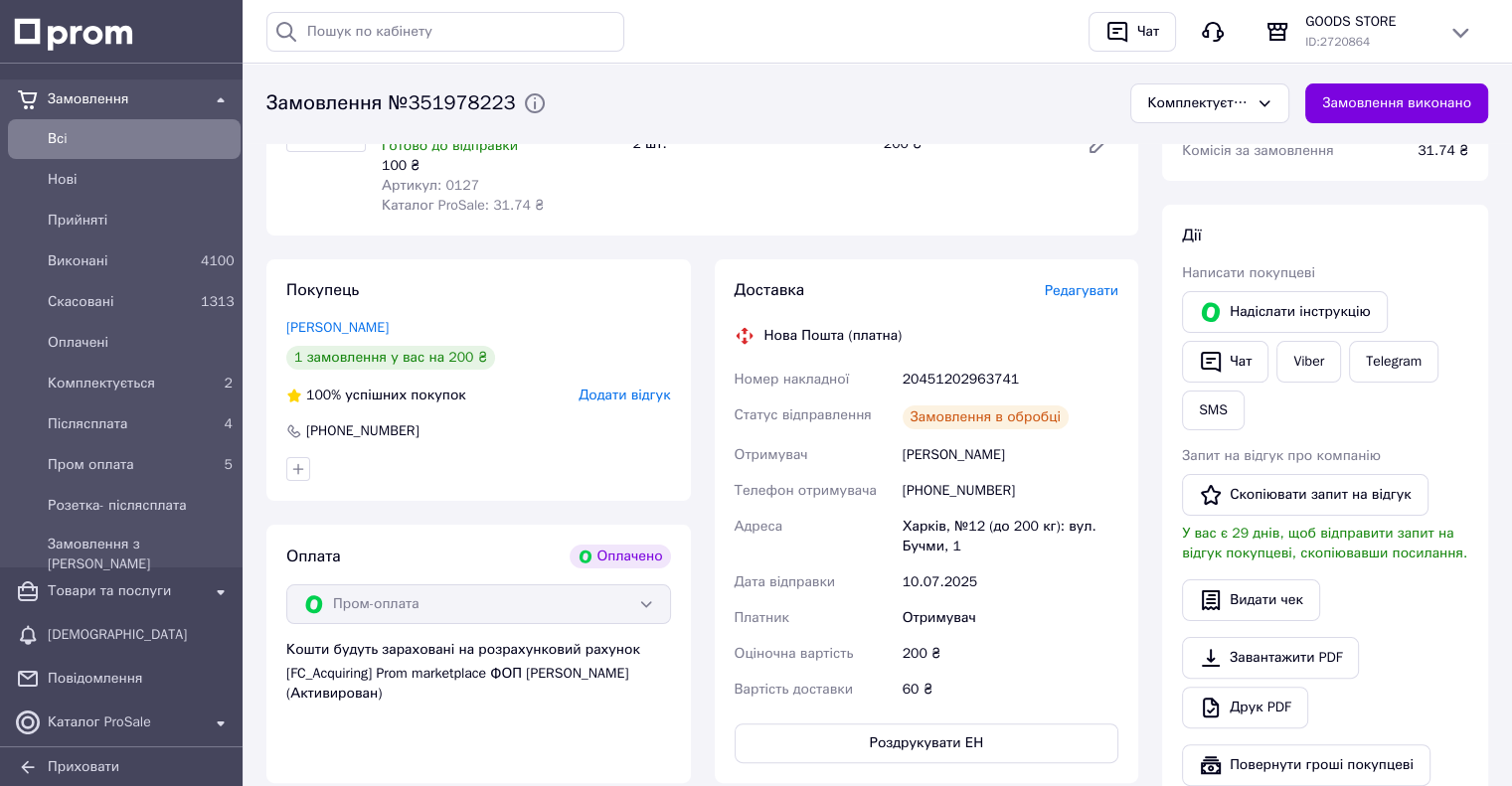 click on "20451202963741" at bounding box center (1010, 380) 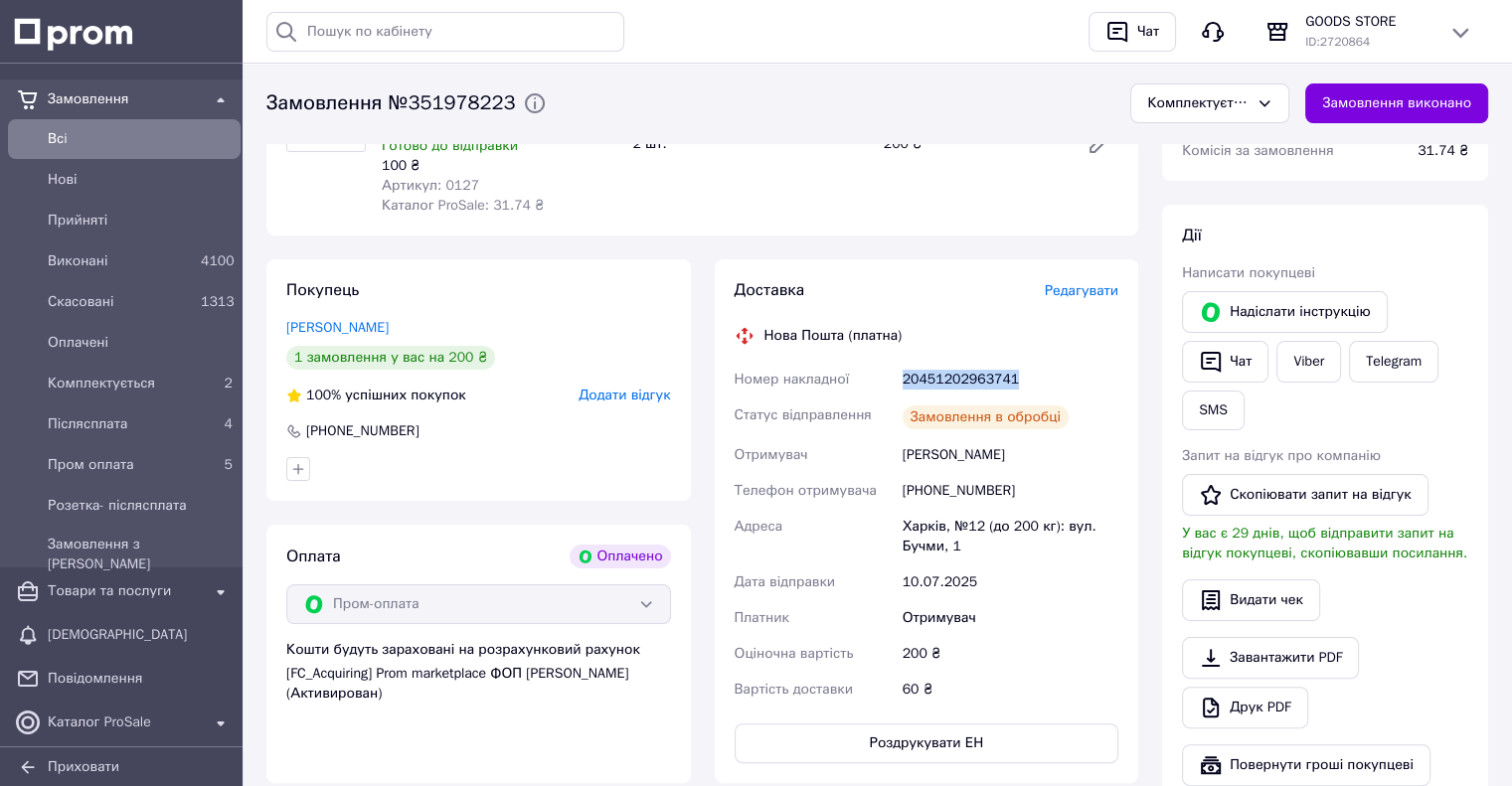 click on "20451202963741" at bounding box center [1010, 380] 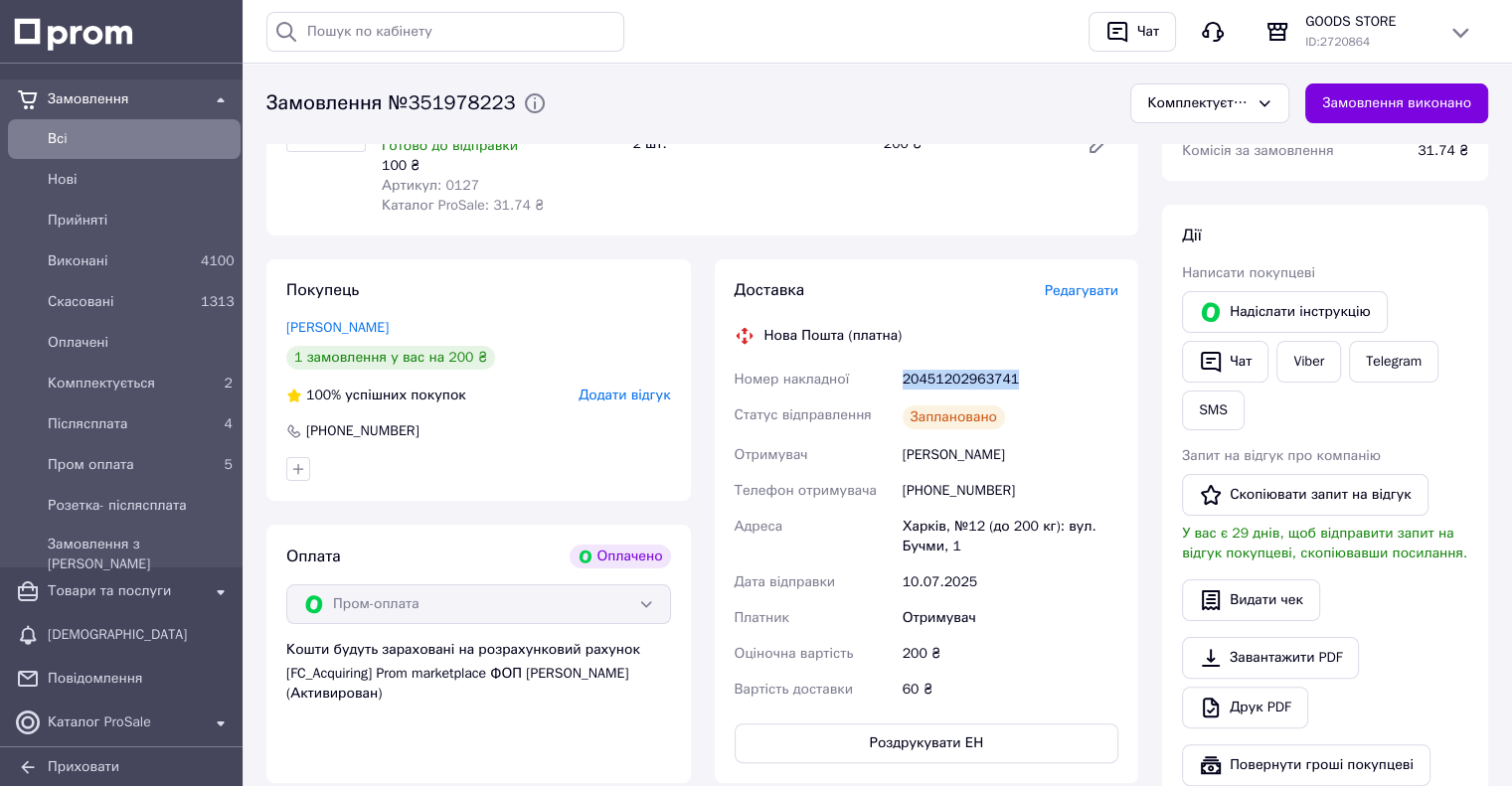 copy on "20451202963741" 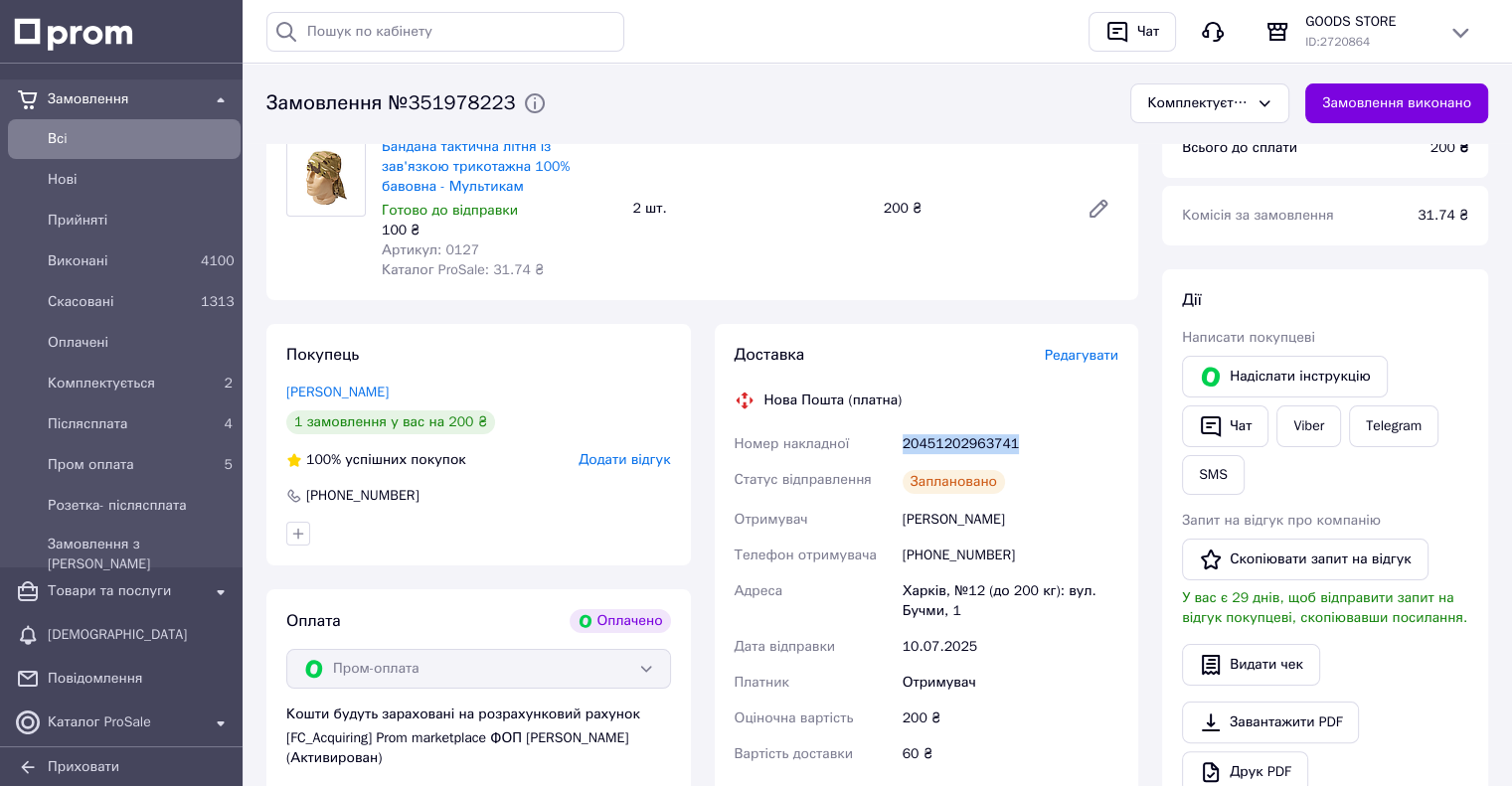 scroll, scrollTop: 199, scrollLeft: 0, axis: vertical 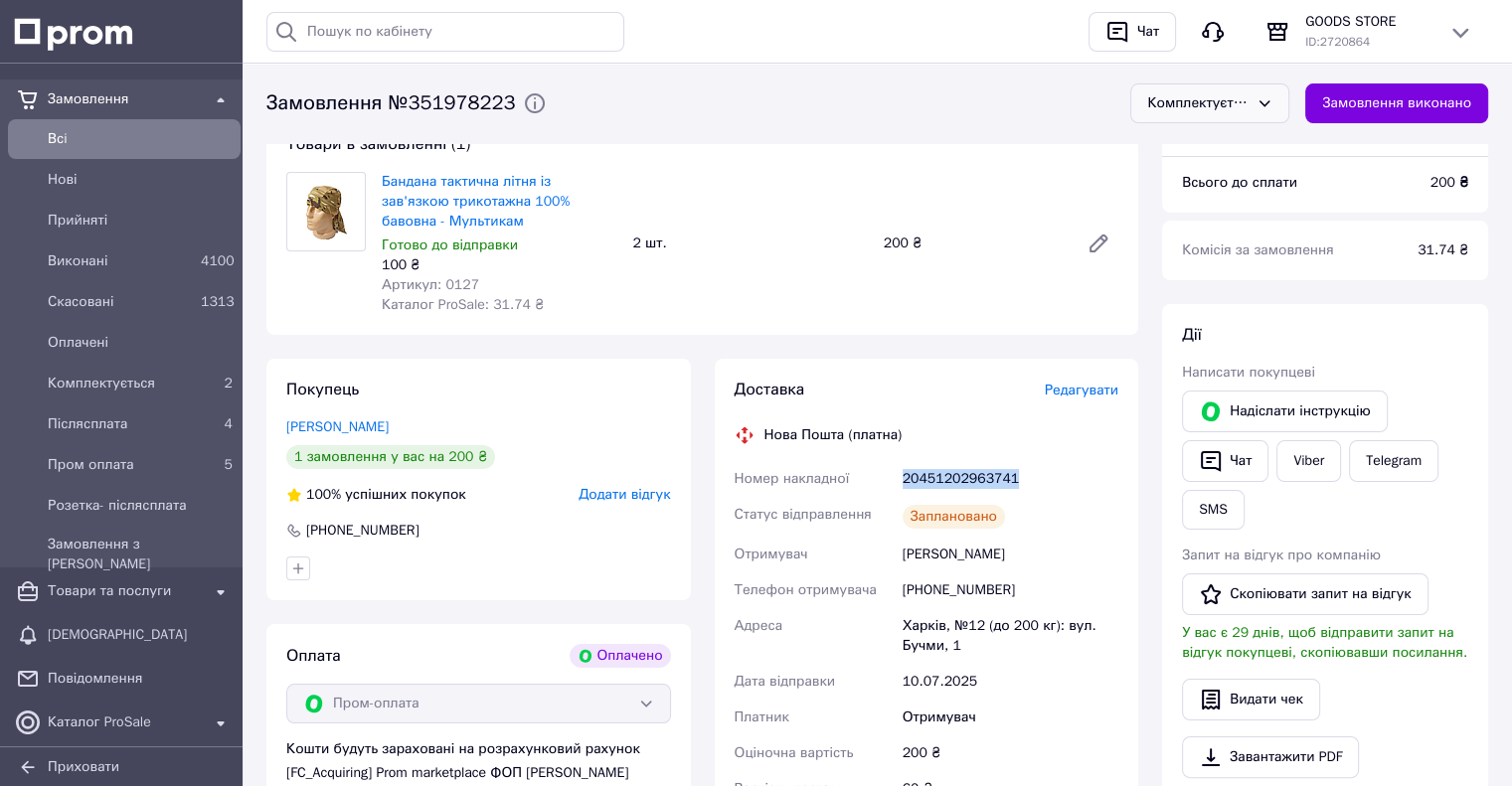 click on "Комплектується" at bounding box center (1198, 103) 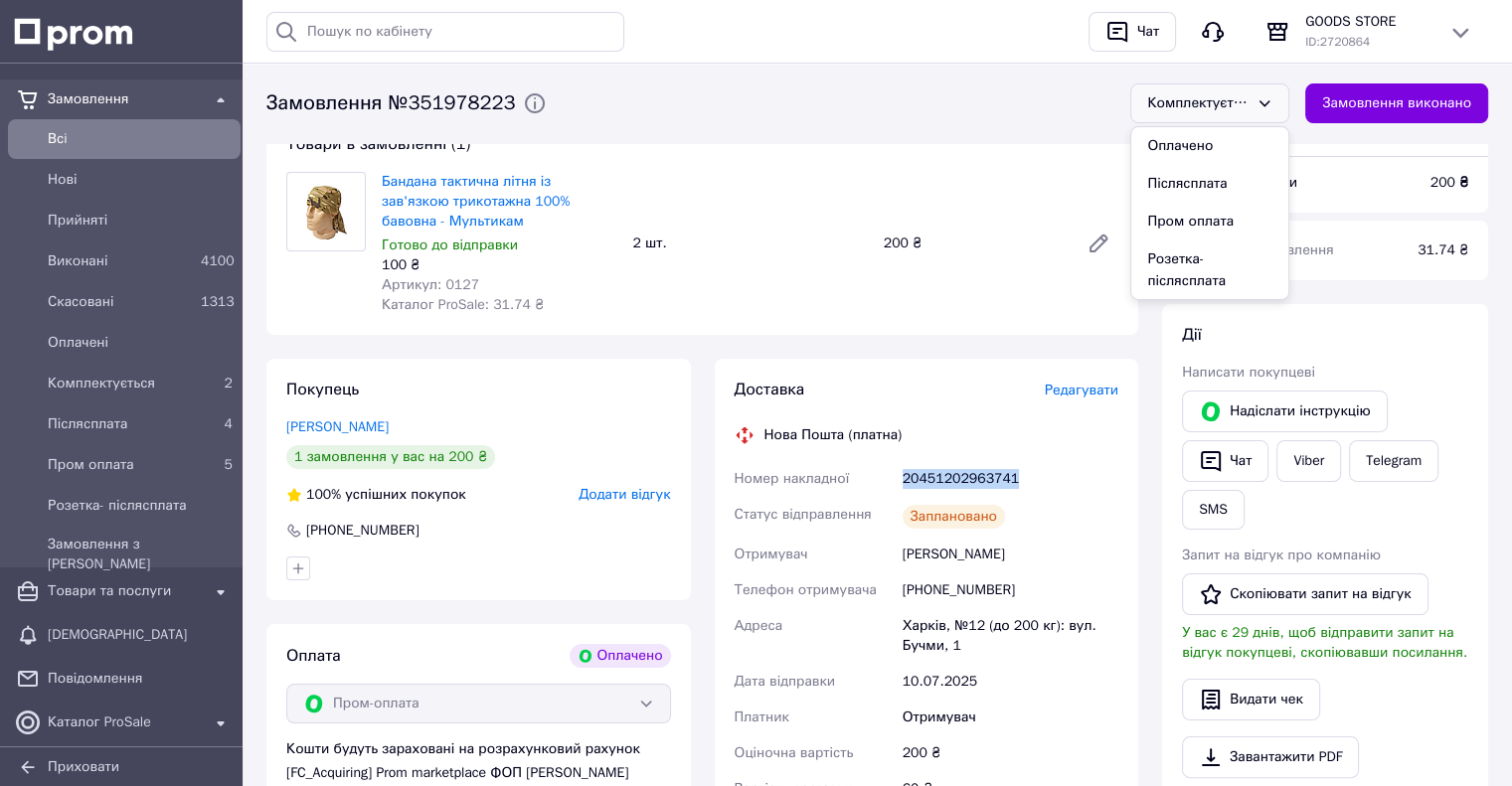 scroll, scrollTop: 115, scrollLeft: 0, axis: vertical 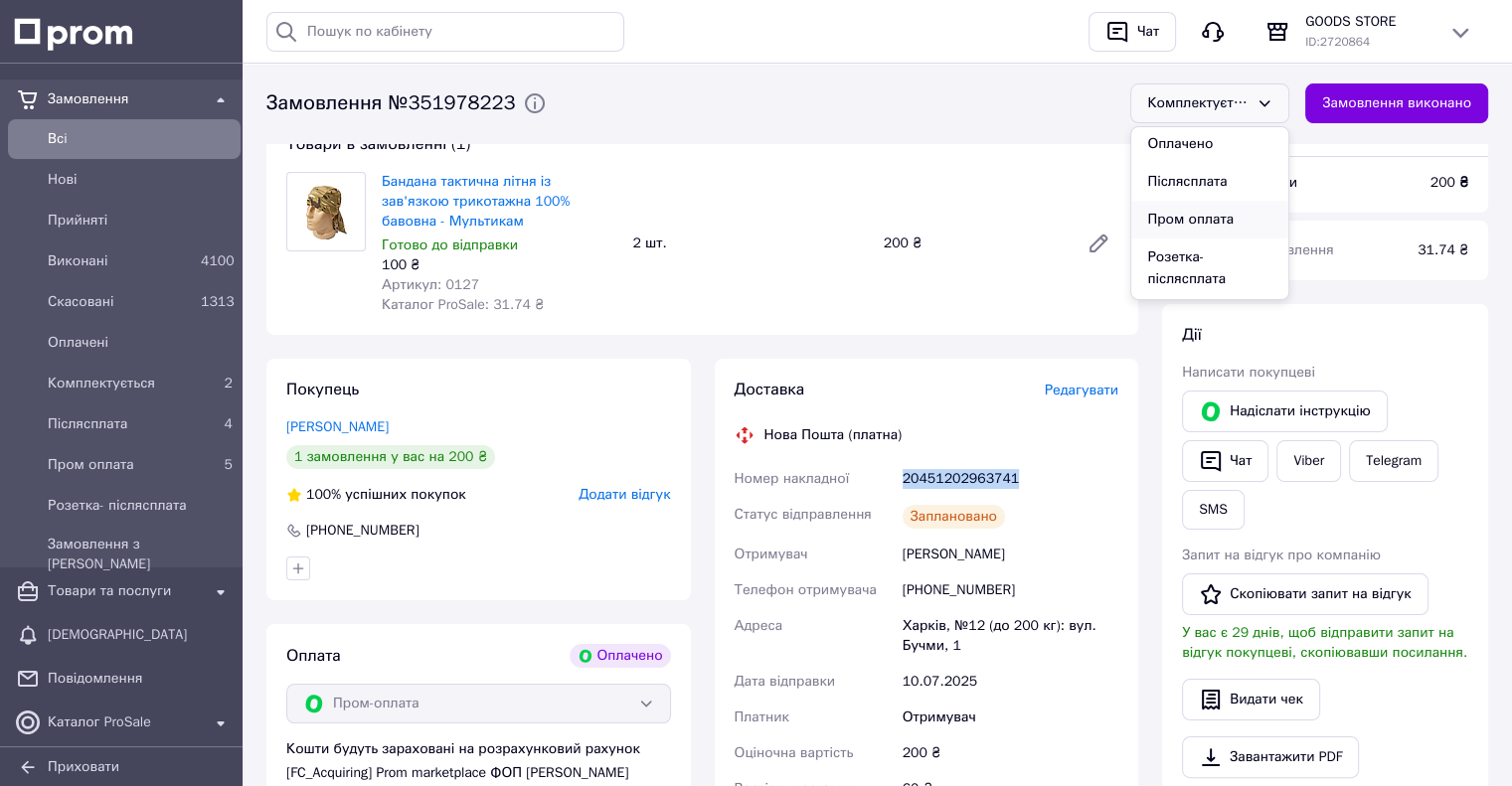 click on "Пром оплата" at bounding box center [1210, 220] 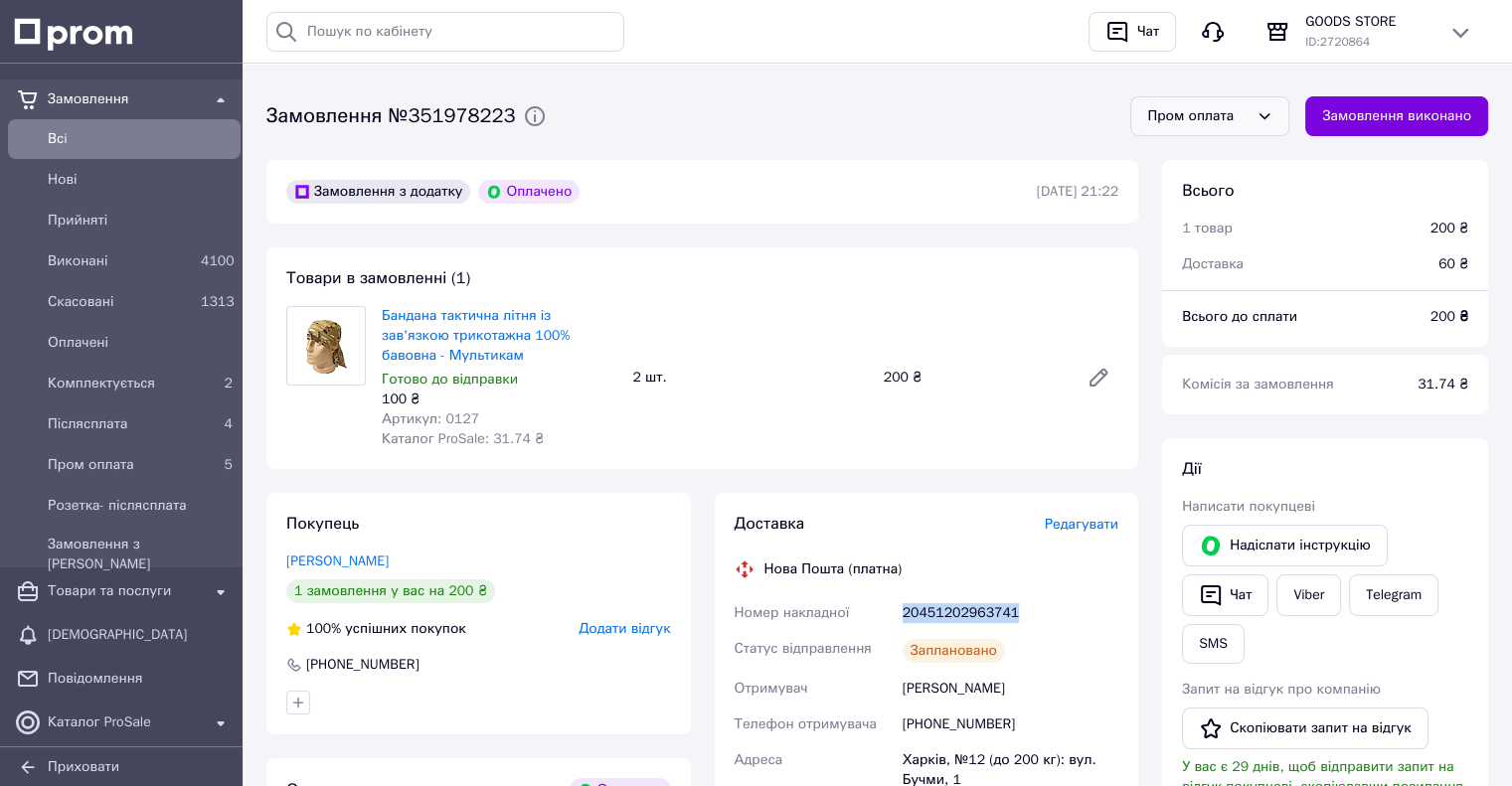 scroll, scrollTop: 99, scrollLeft: 0, axis: vertical 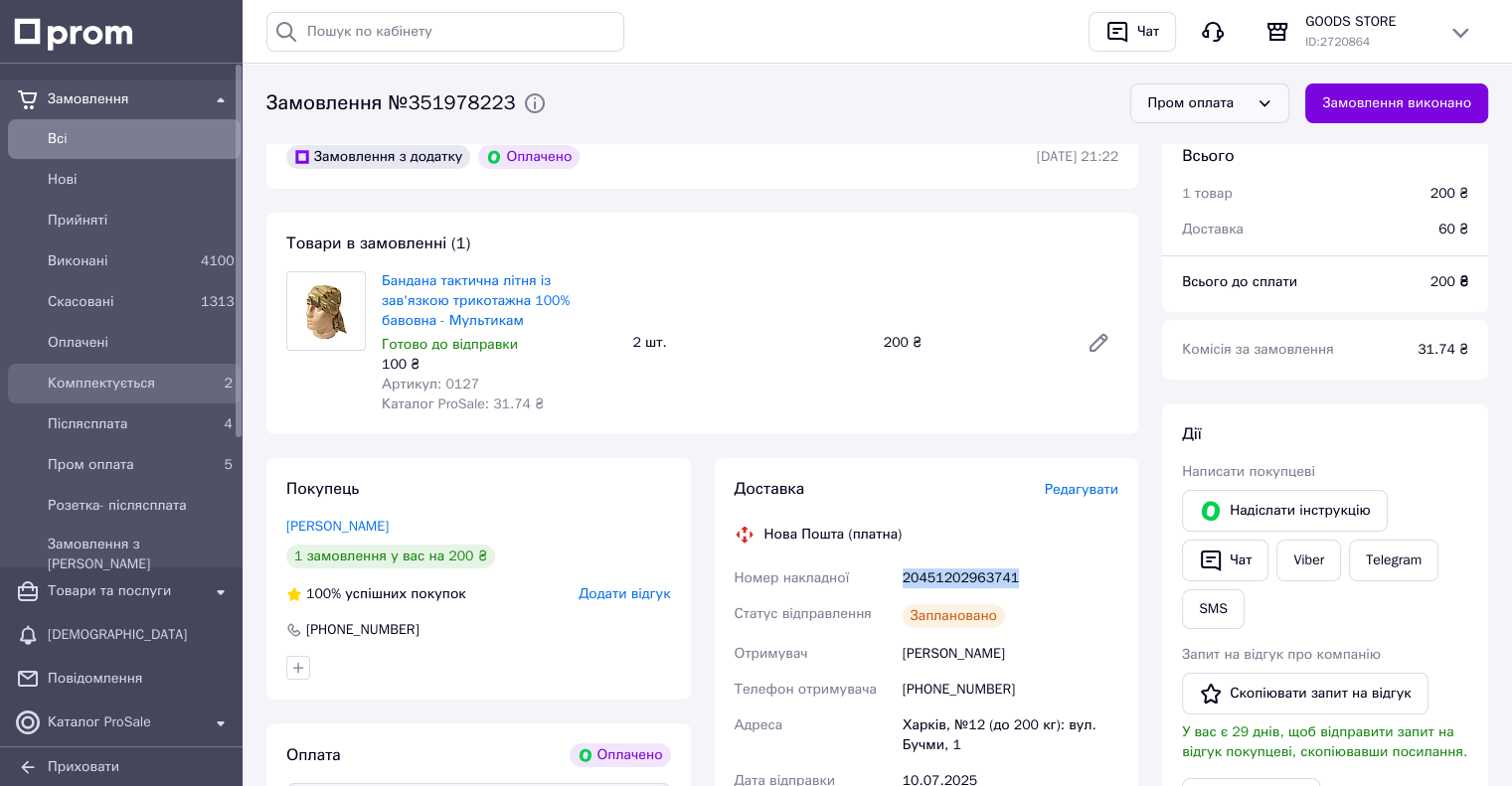 click on "2" at bounding box center [217, 384] 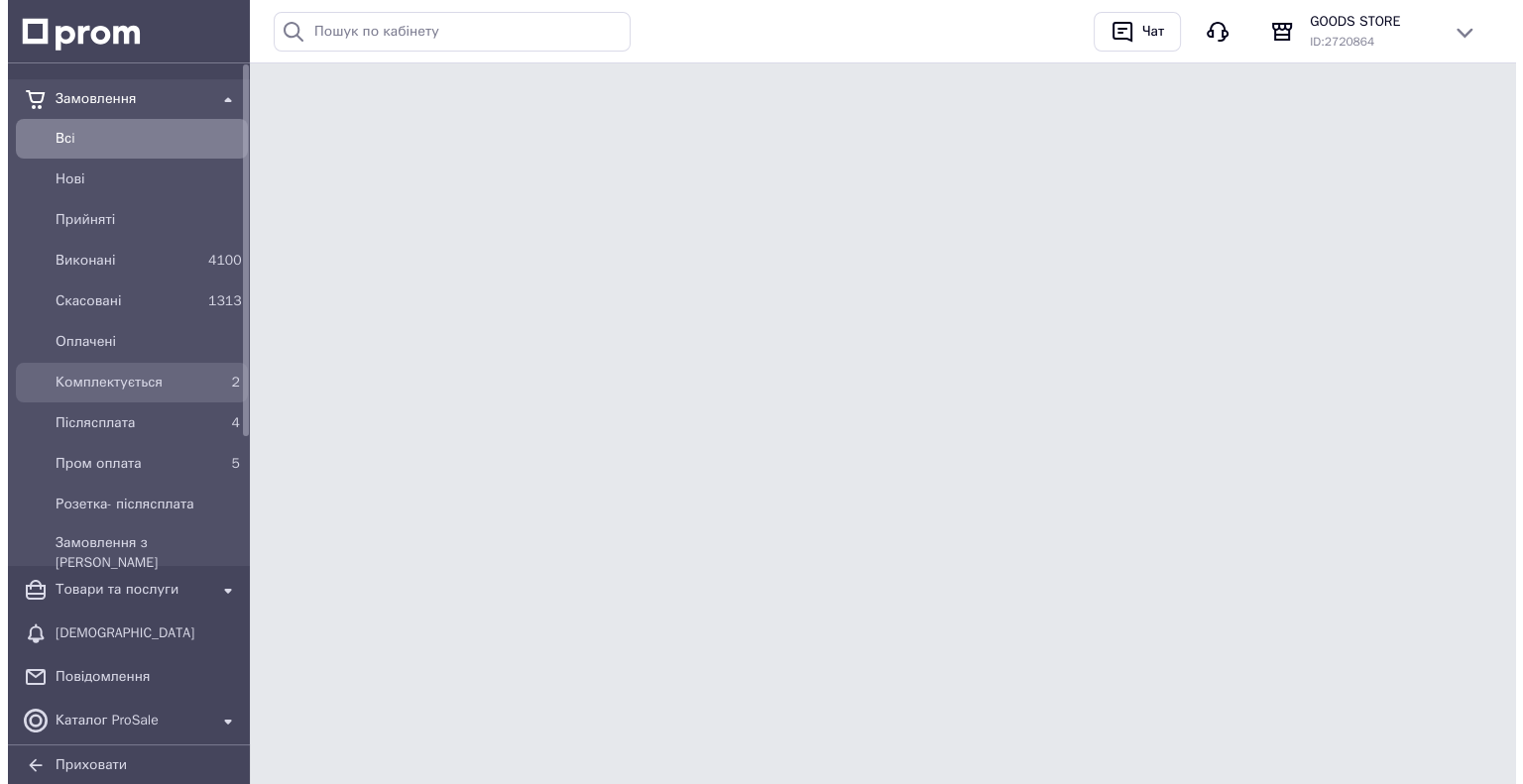 scroll, scrollTop: 0, scrollLeft: 0, axis: both 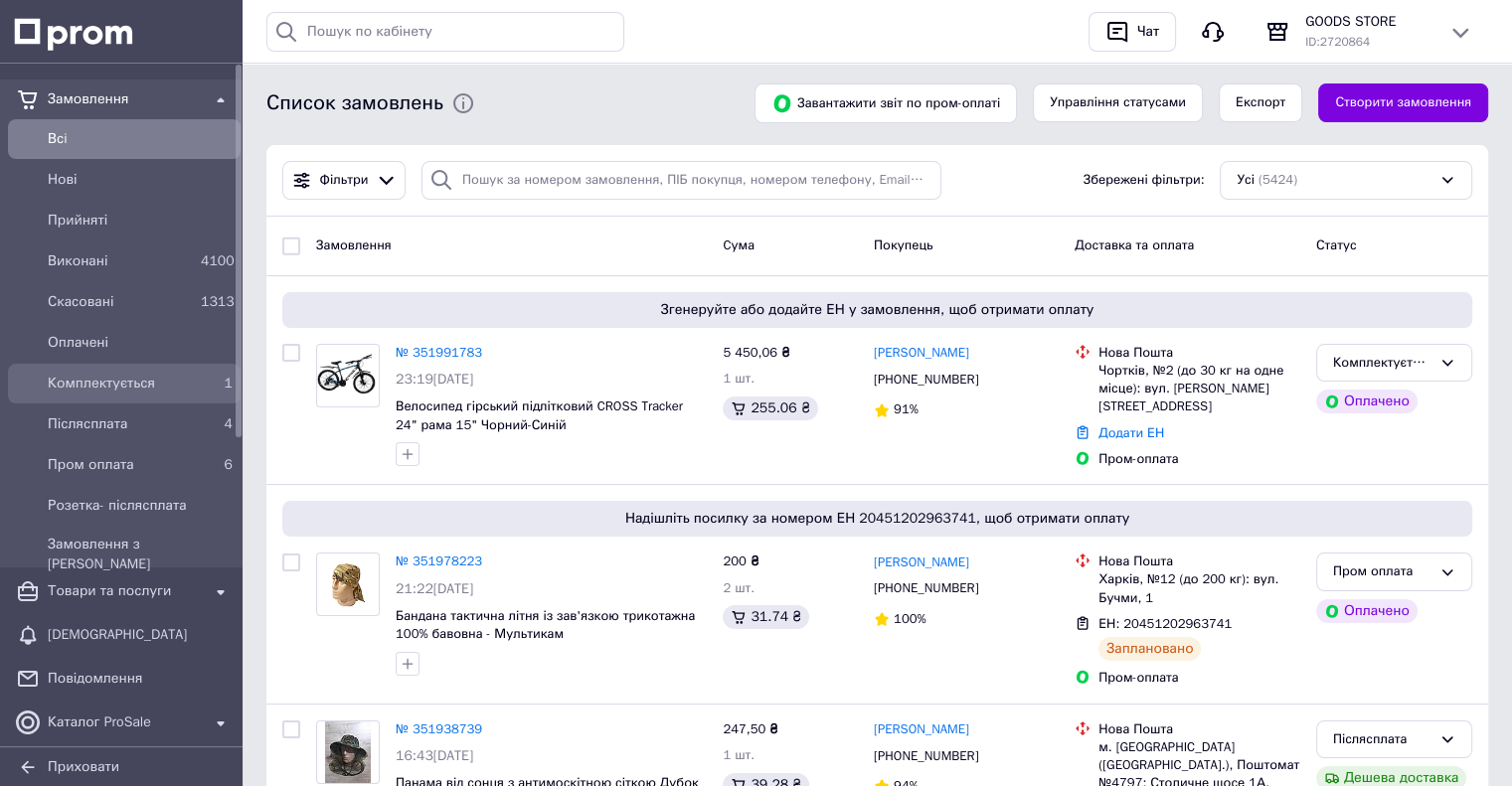 click on "1" at bounding box center [217, 384] 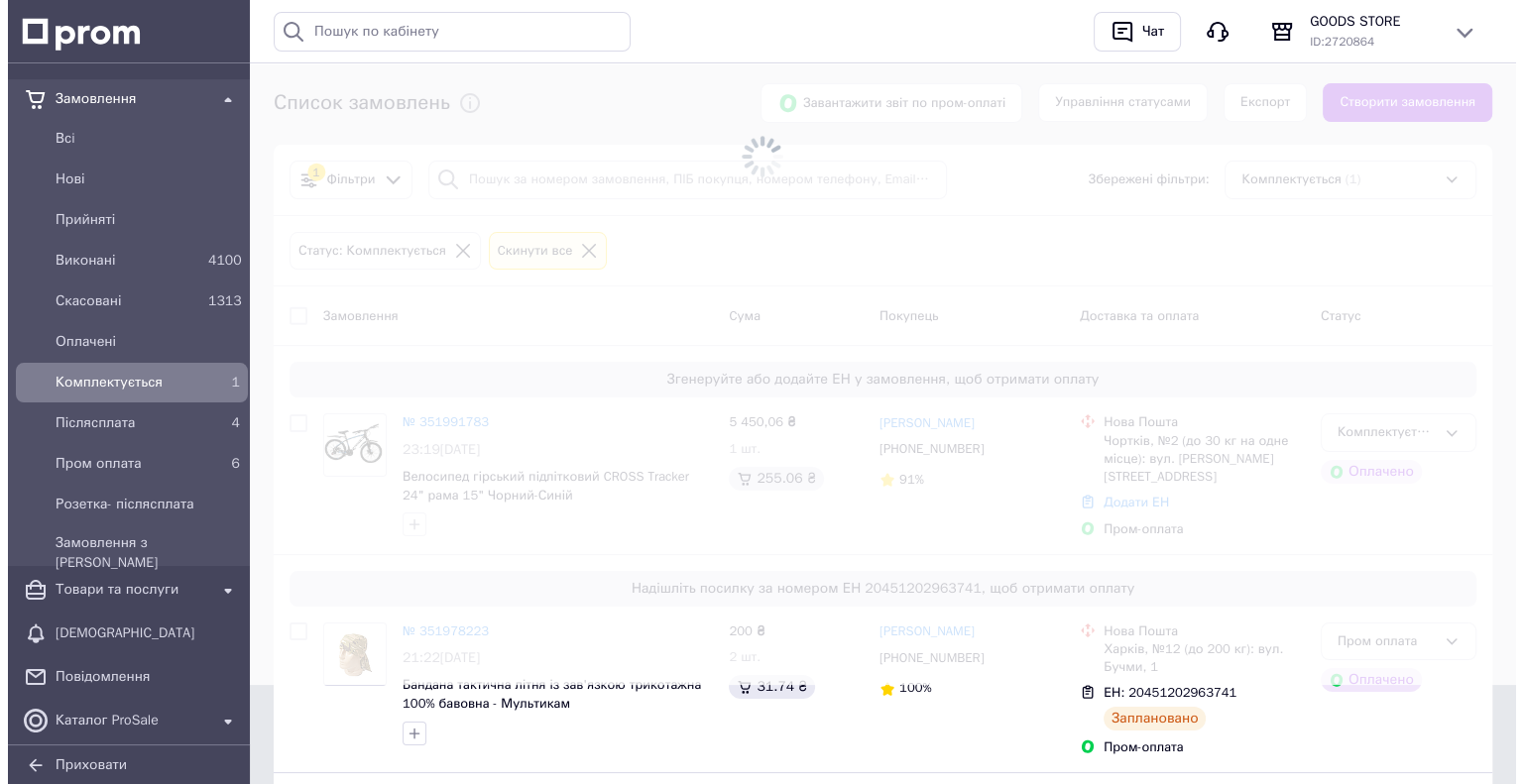 scroll, scrollTop: 0, scrollLeft: 0, axis: both 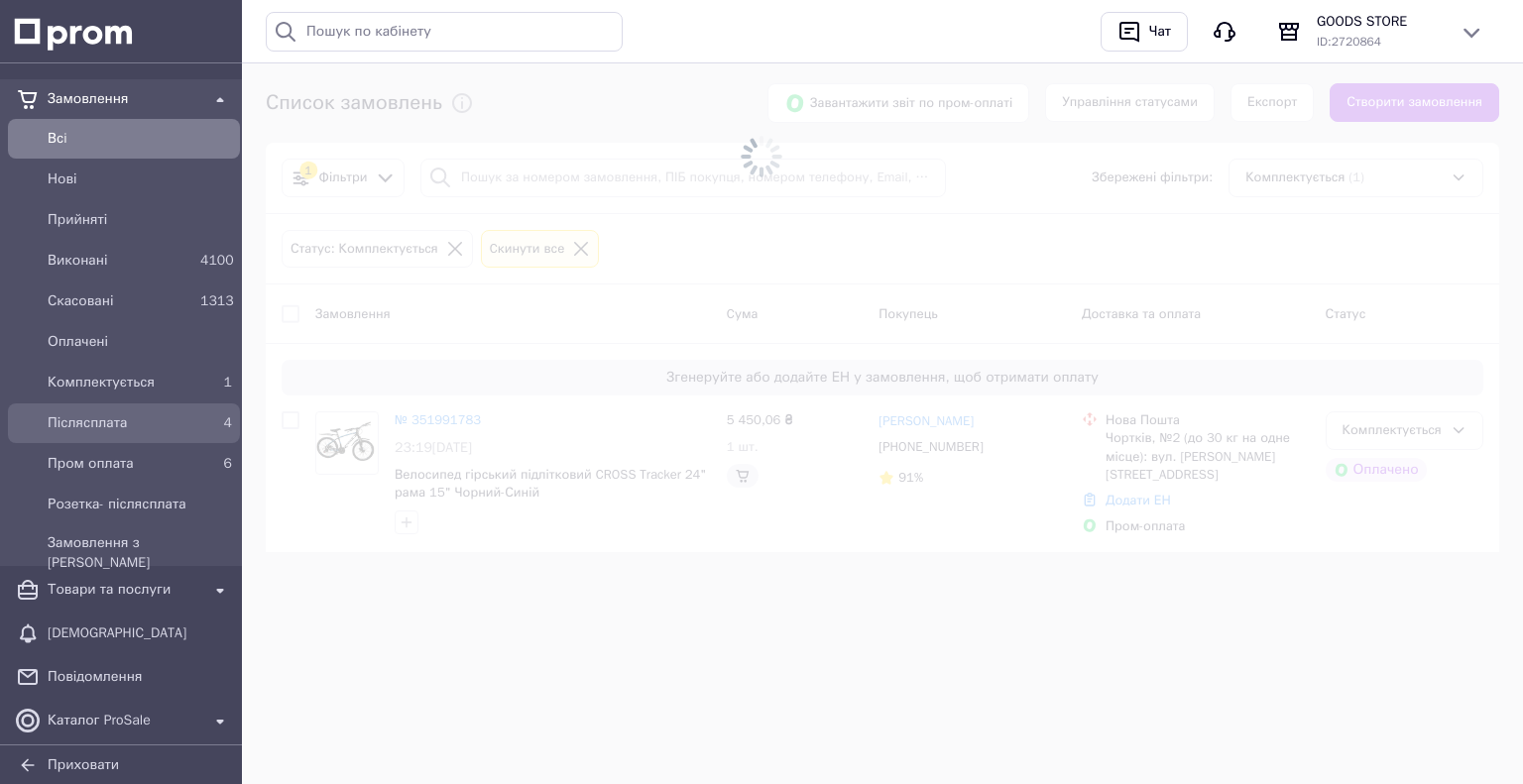 click on "Післясплата" at bounding box center [120, 423] 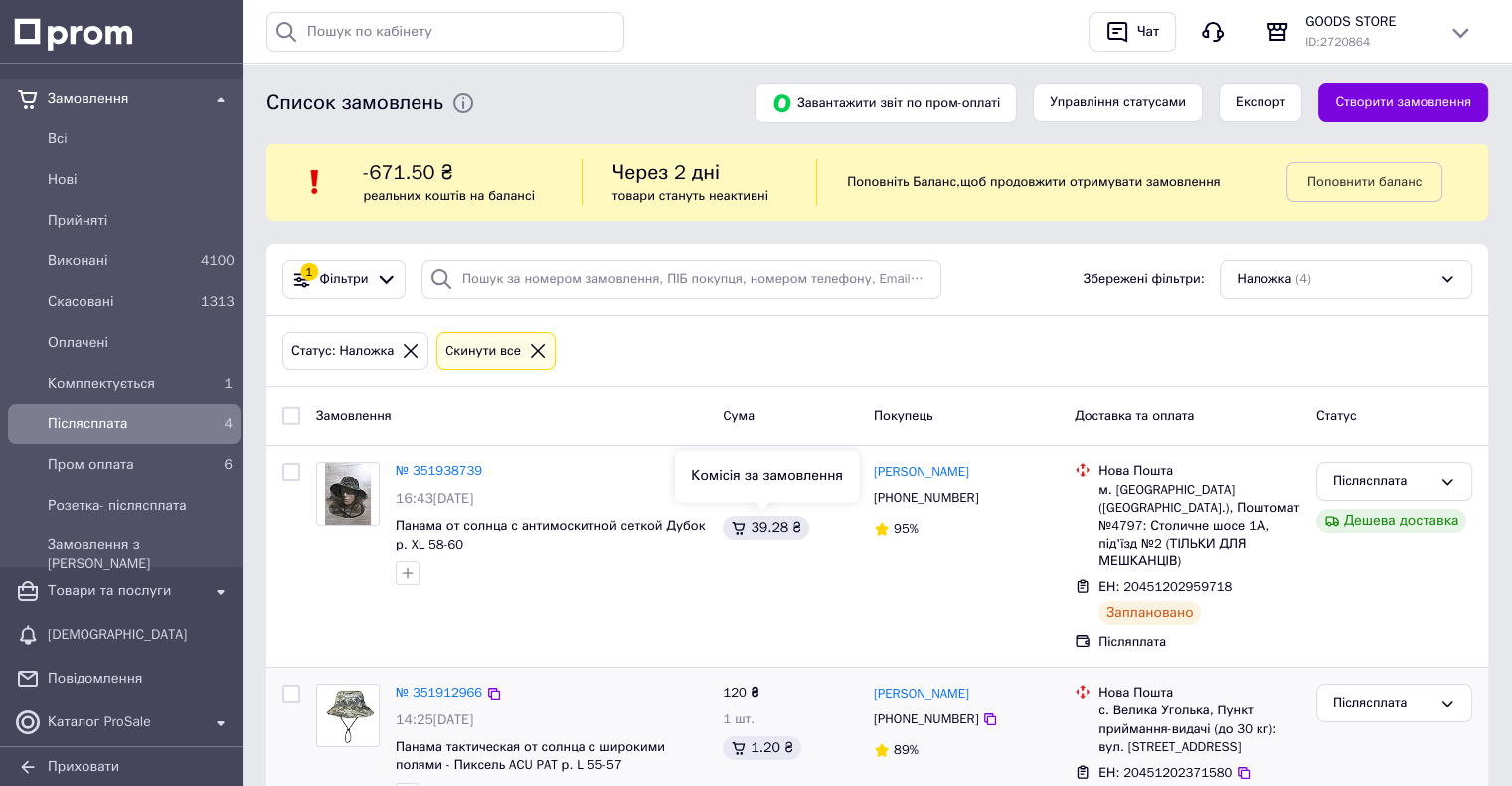 scroll, scrollTop: 499, scrollLeft: 0, axis: vertical 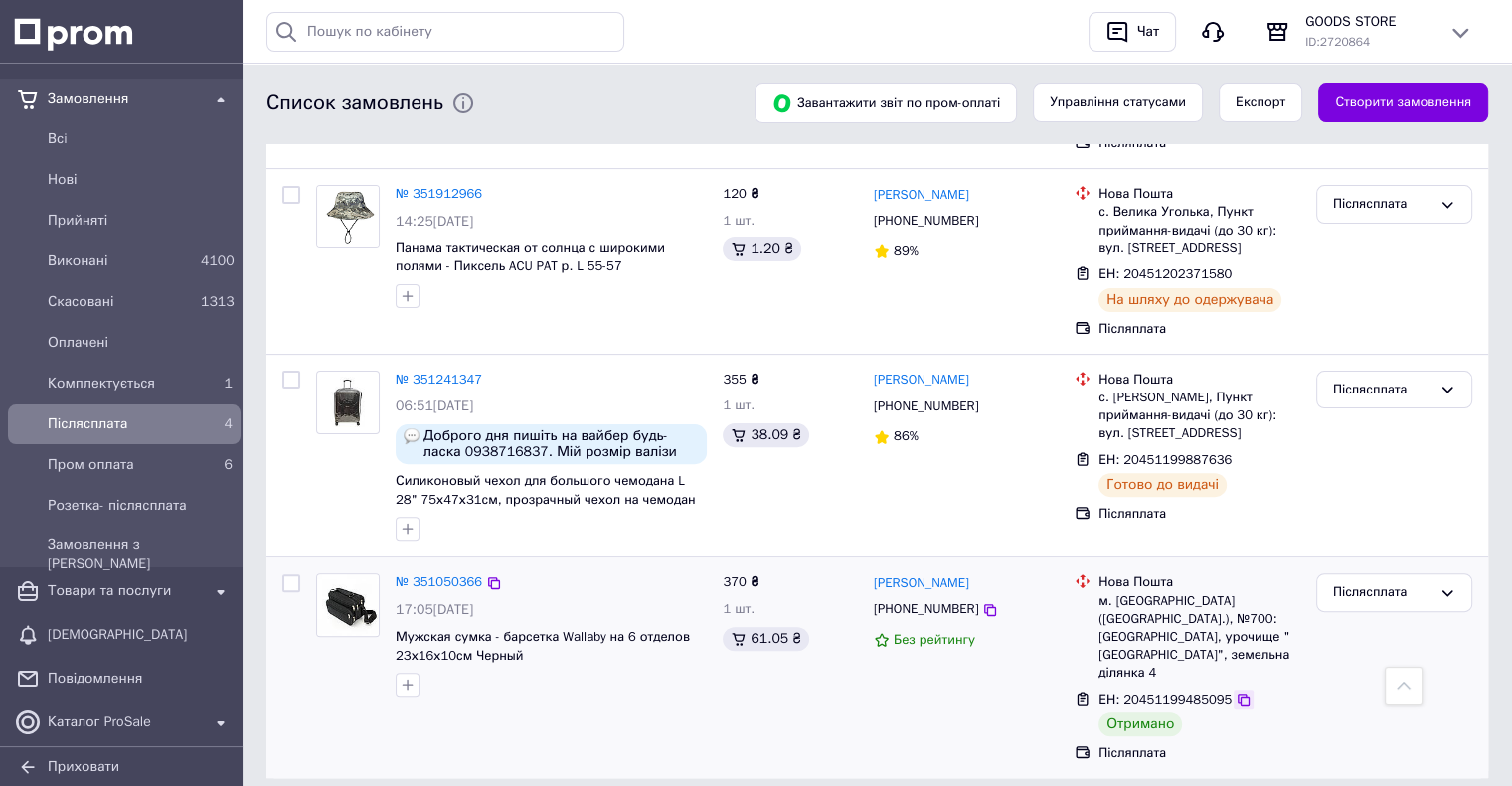 click 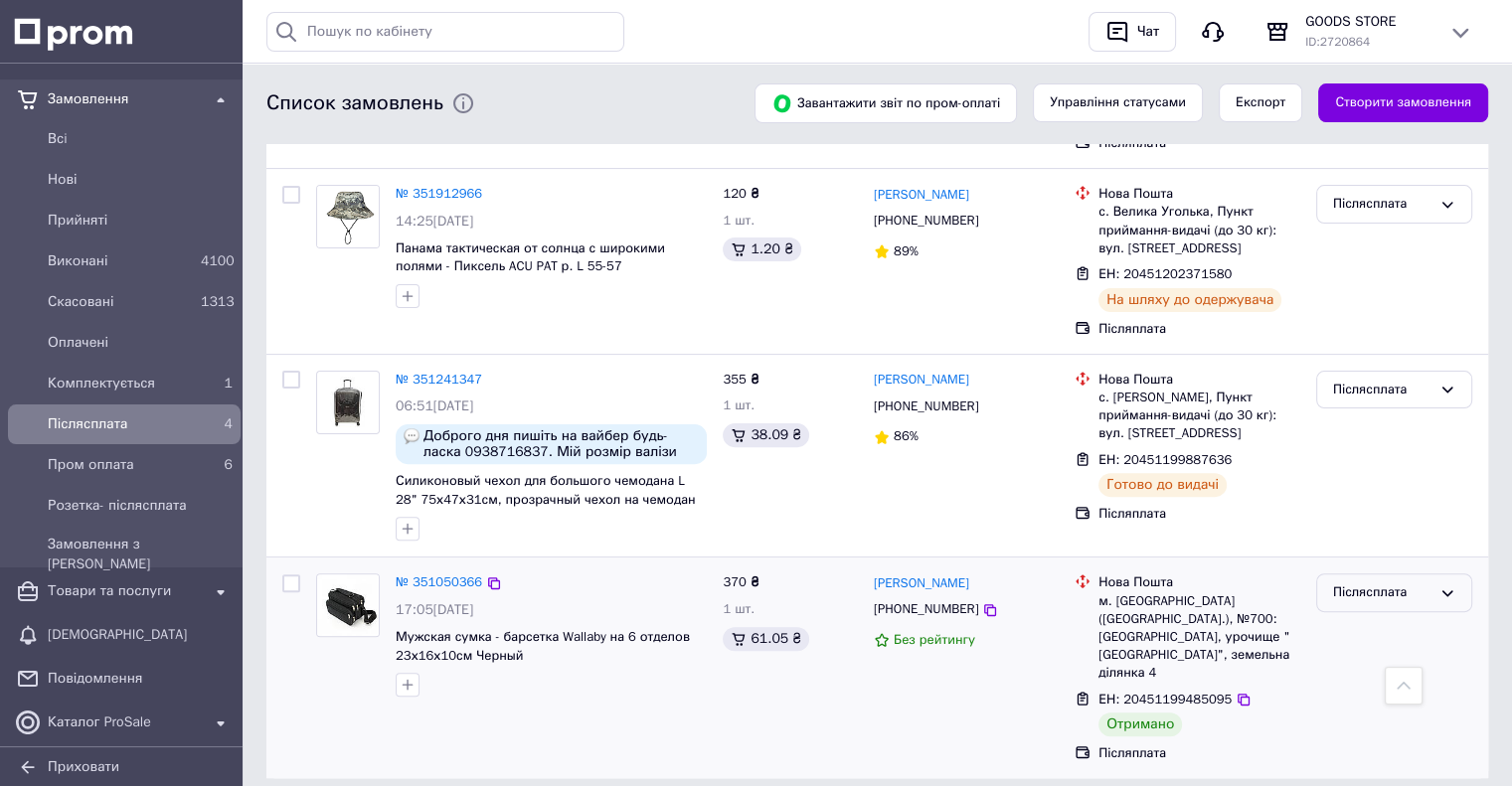 click on "Післясплата" at bounding box center (1382, 592) 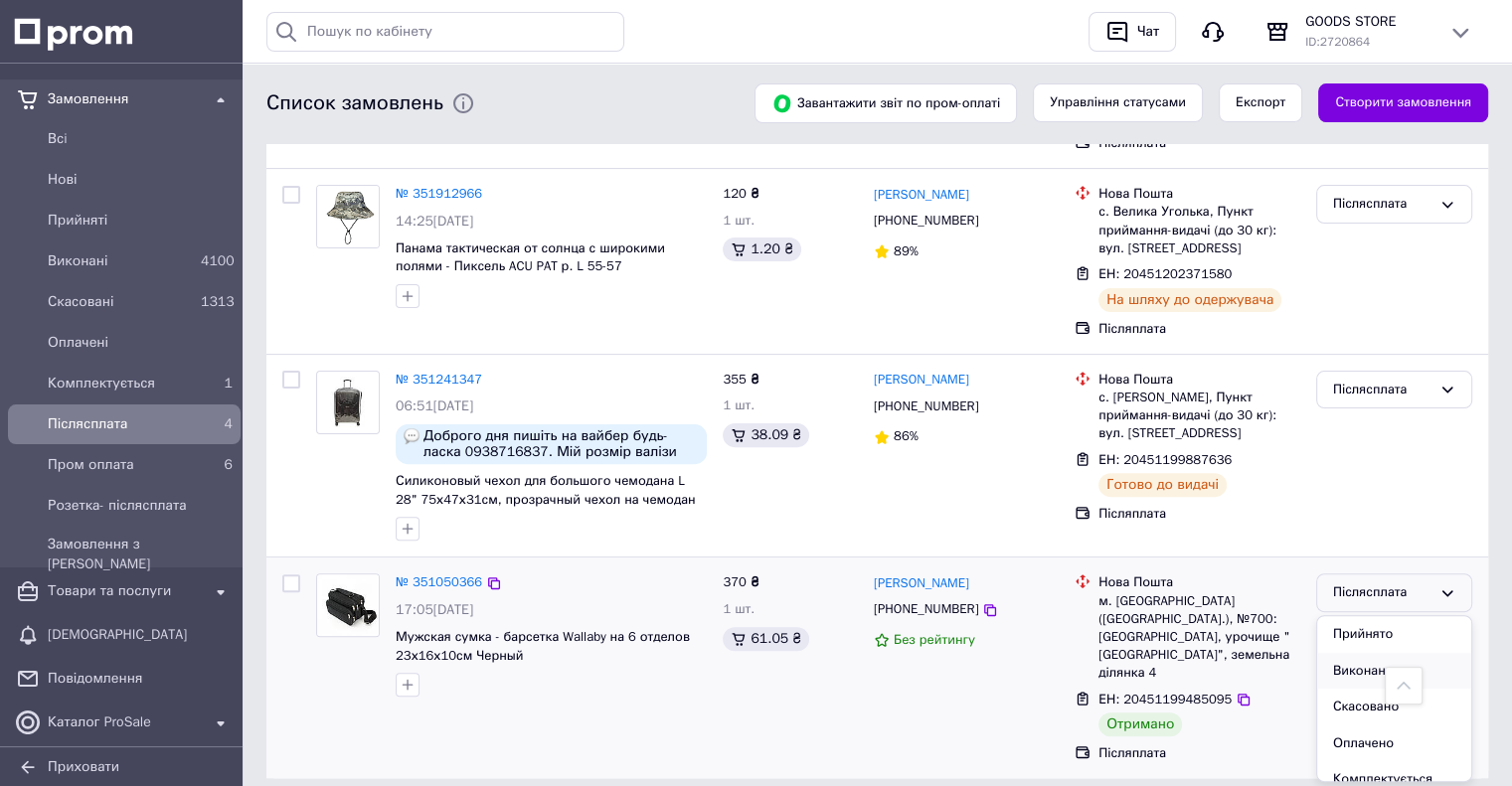 click on "Виконано" at bounding box center [1394, 671] 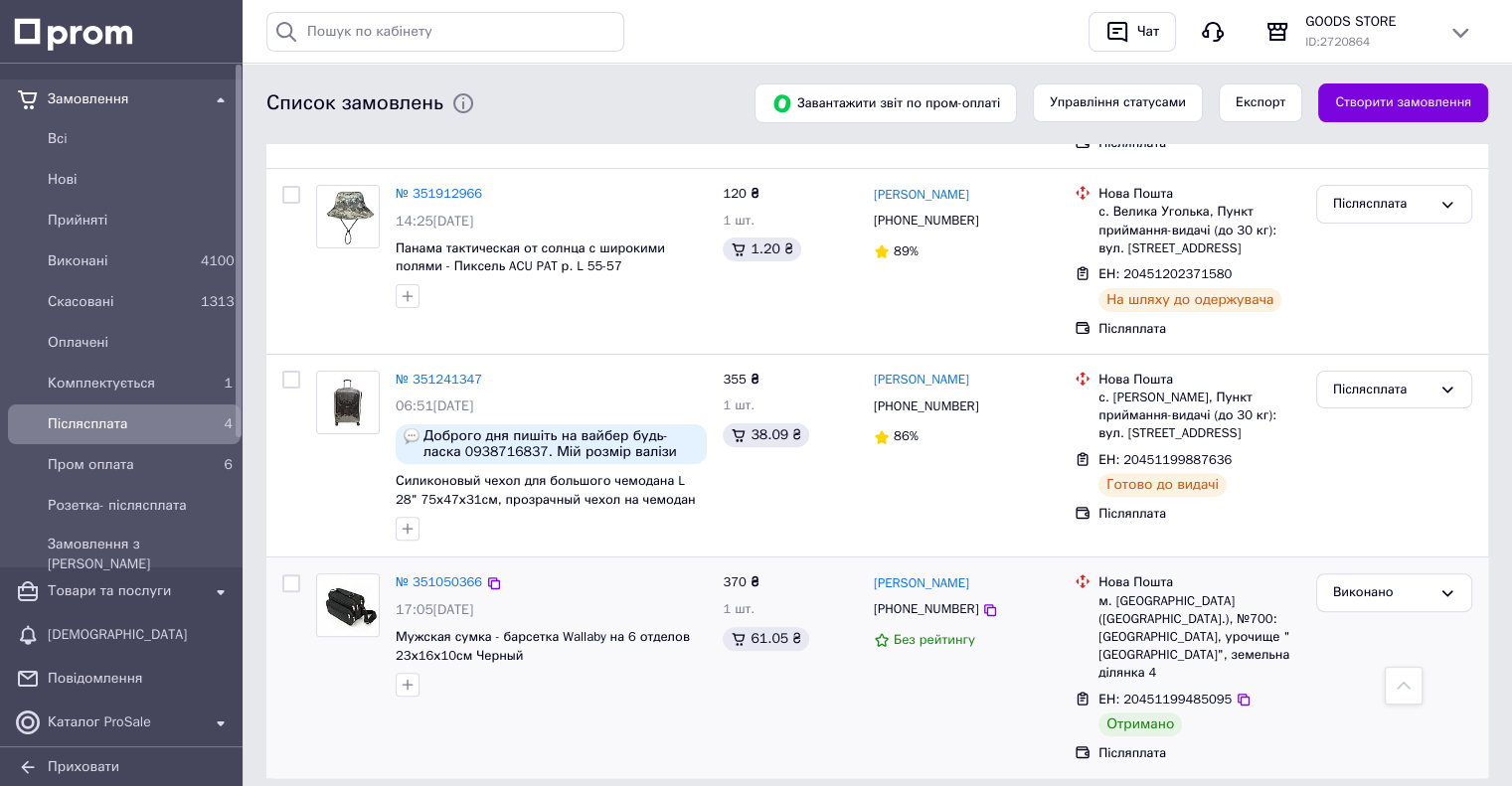 click on "Післясплата 4" at bounding box center (124, 424) 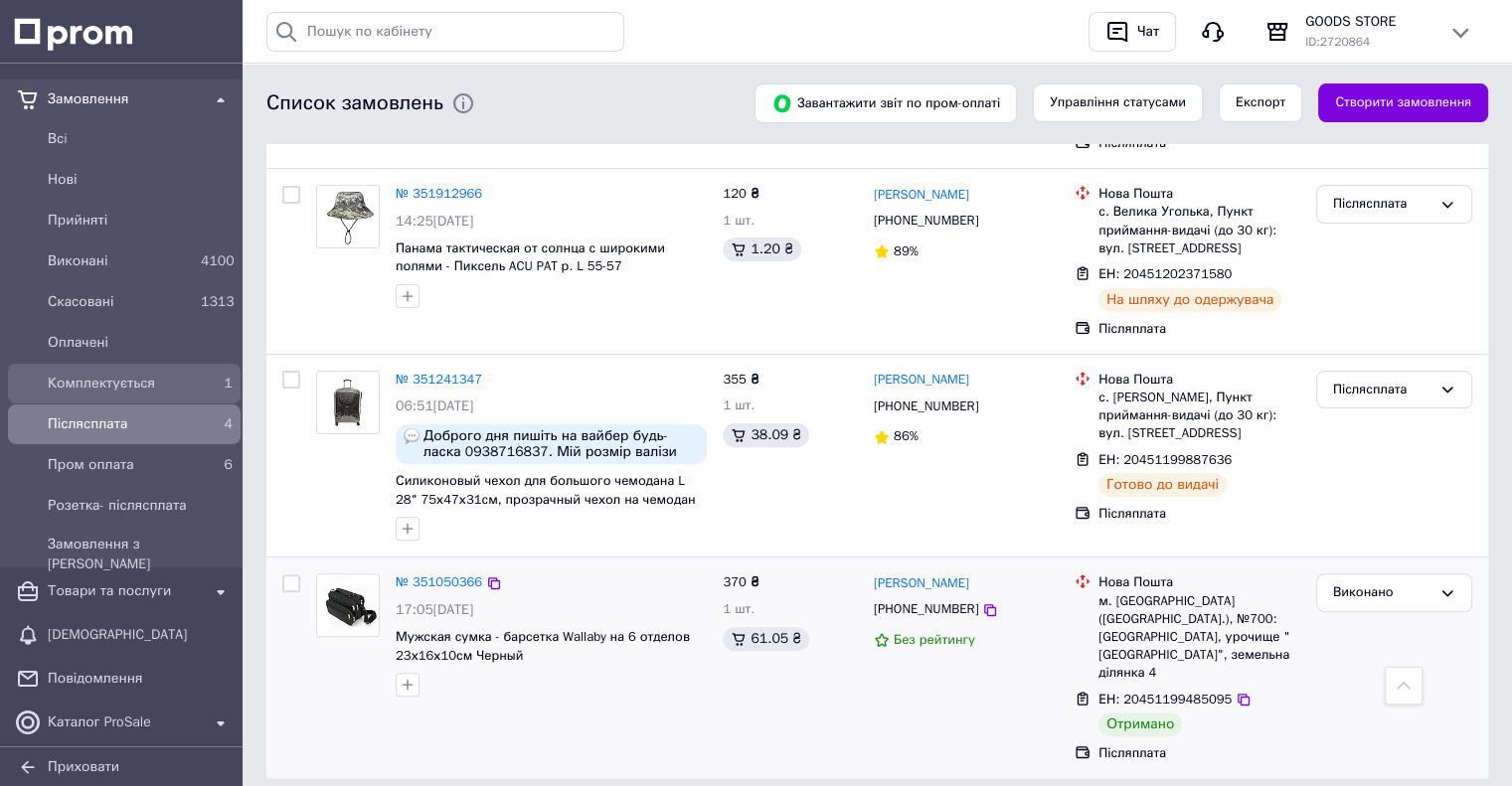 click on "Комплектується" at bounding box center (120, 384) 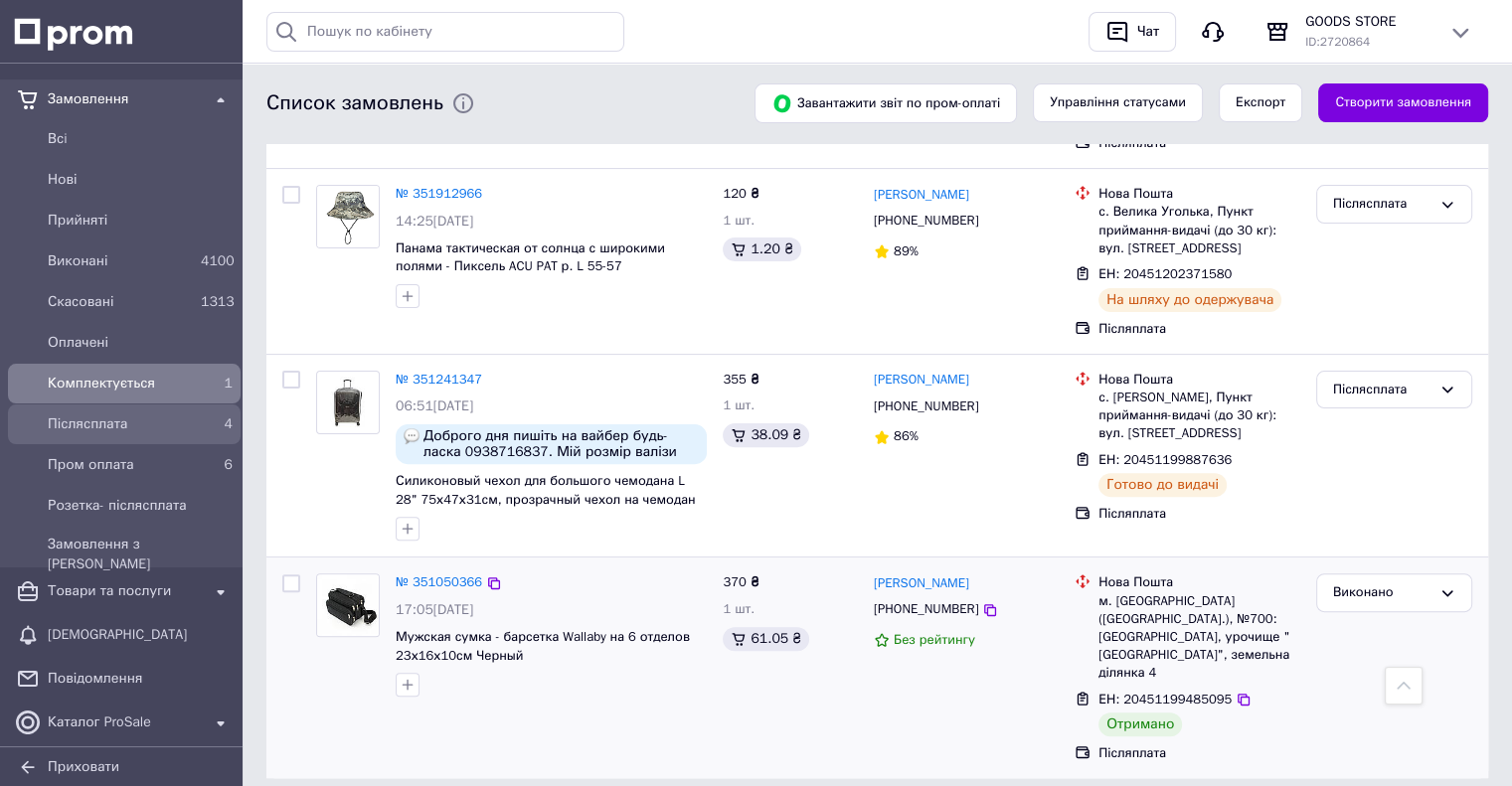 click on "Післясплата 4" at bounding box center [124, 424] 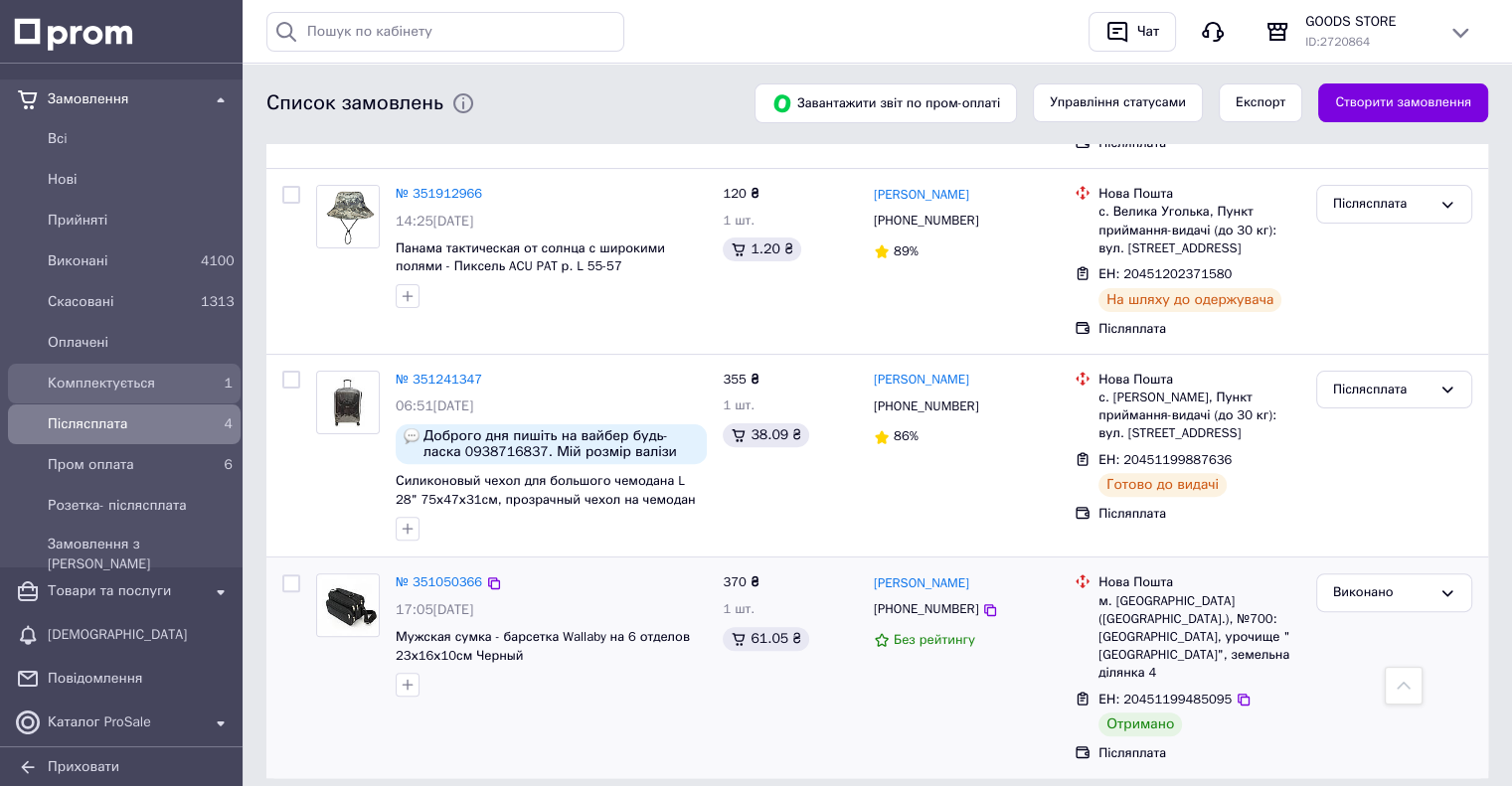 click on "Комплектується" at bounding box center (120, 384) 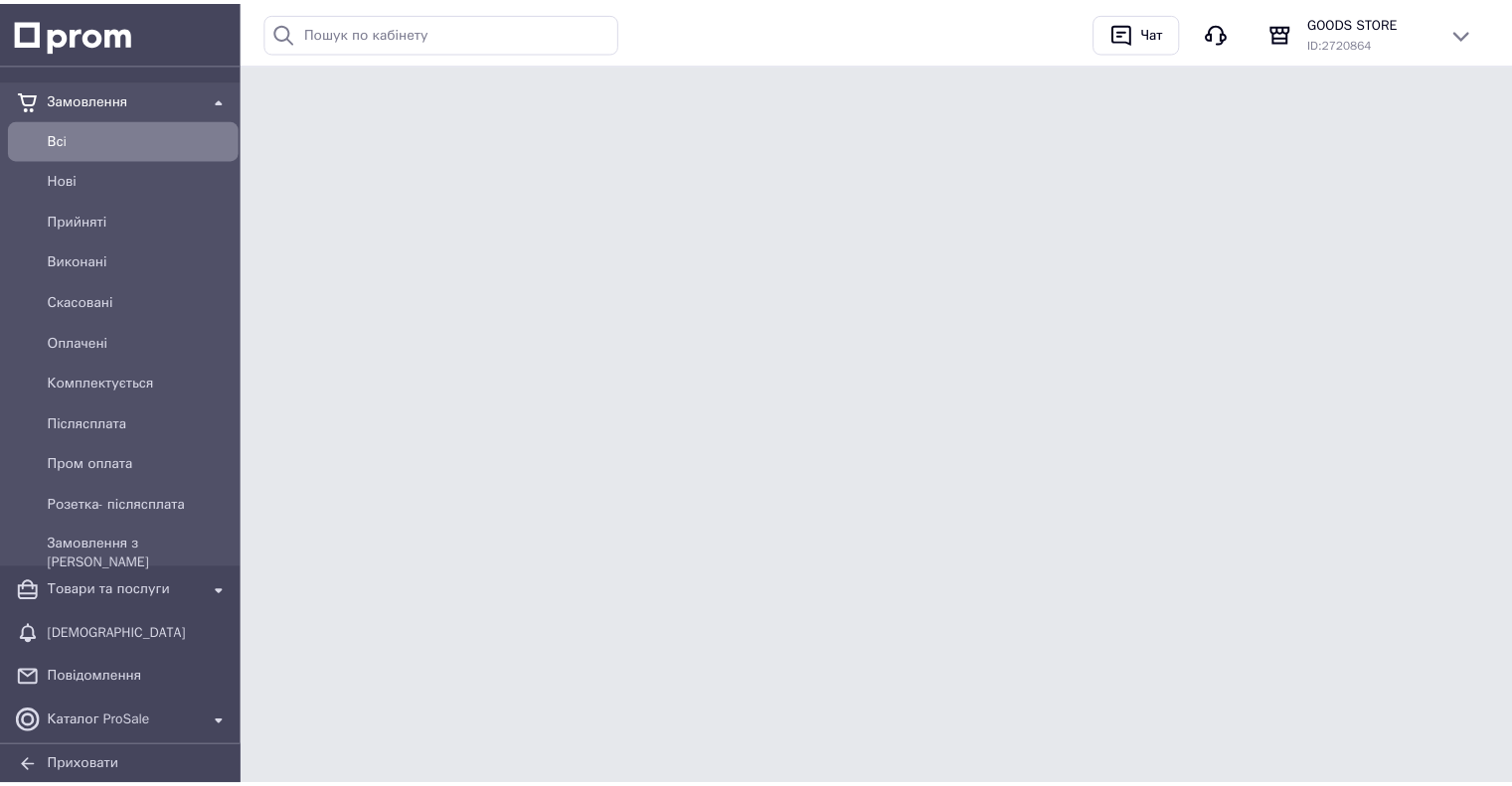 scroll, scrollTop: 0, scrollLeft: 0, axis: both 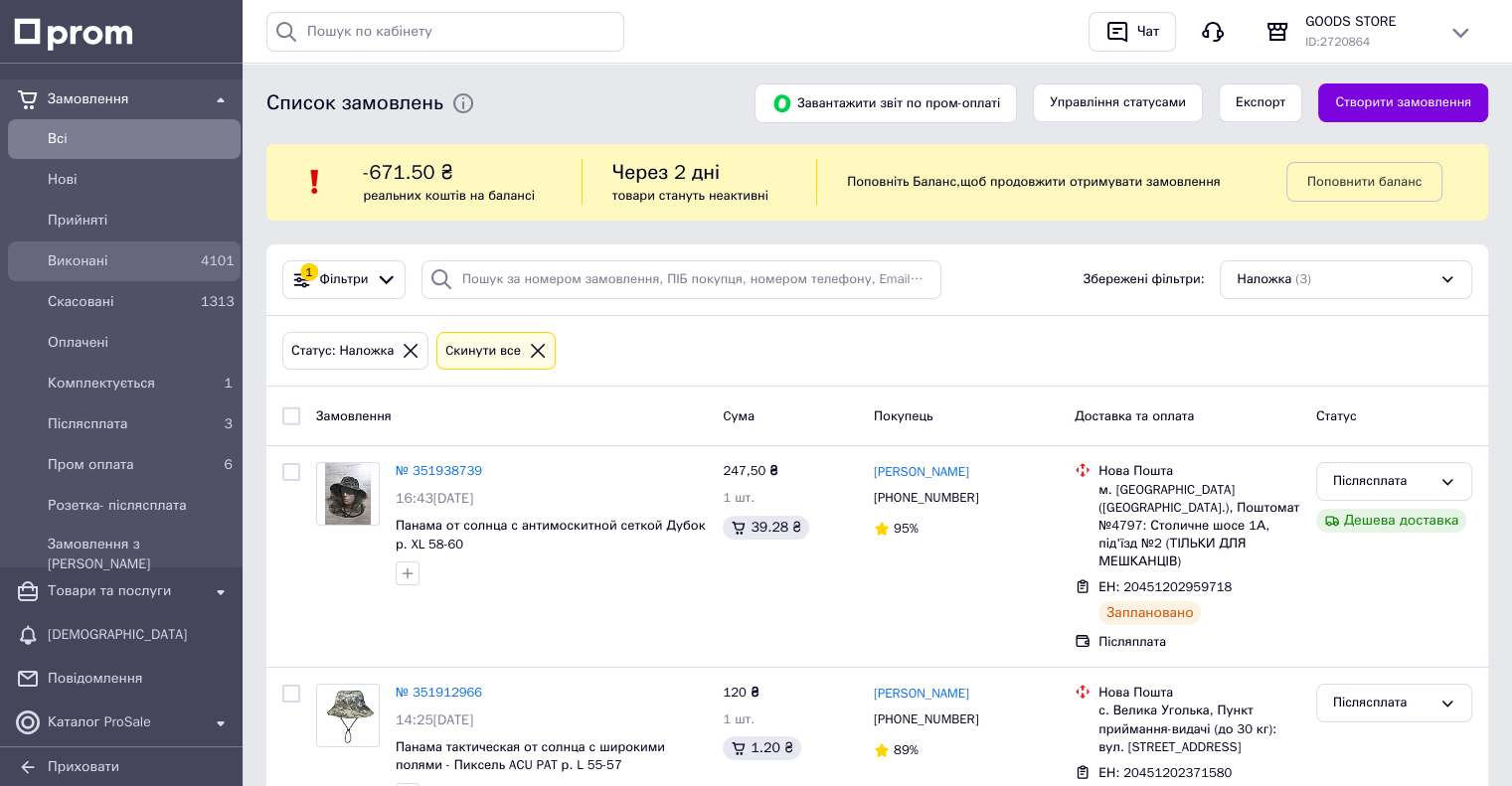 click on "Виконані" at bounding box center (120, 261) 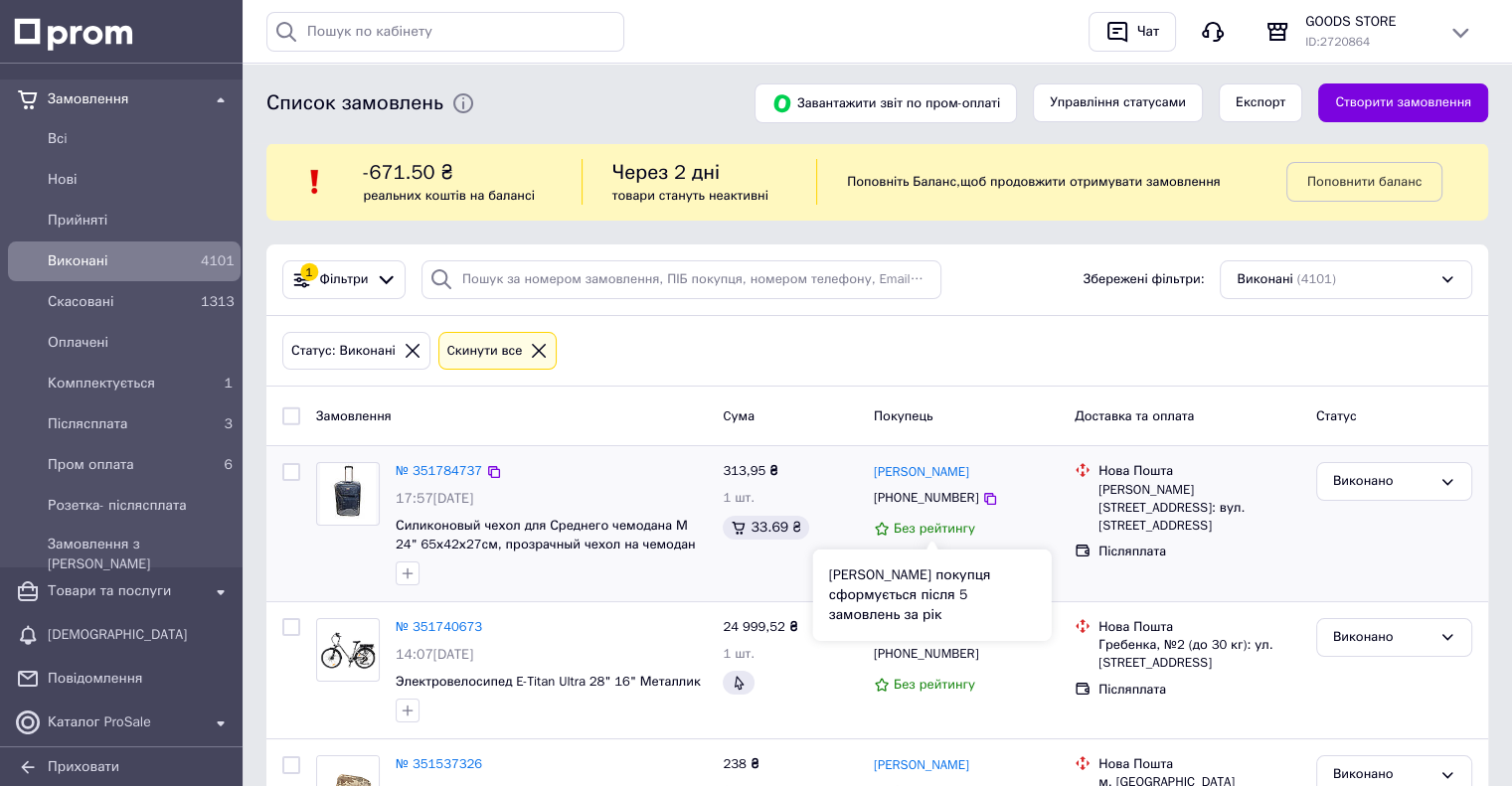 scroll, scrollTop: 99, scrollLeft: 0, axis: vertical 